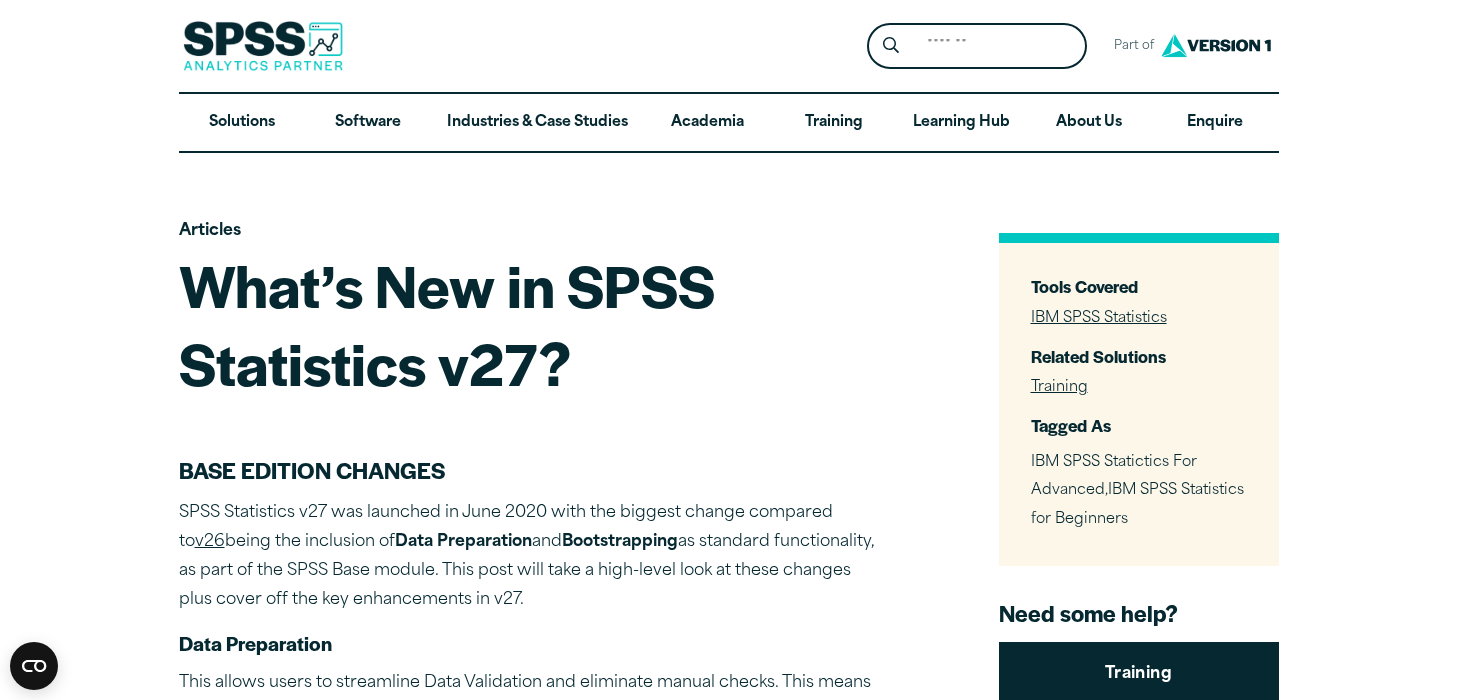 scroll, scrollTop: 0, scrollLeft: 0, axis: both 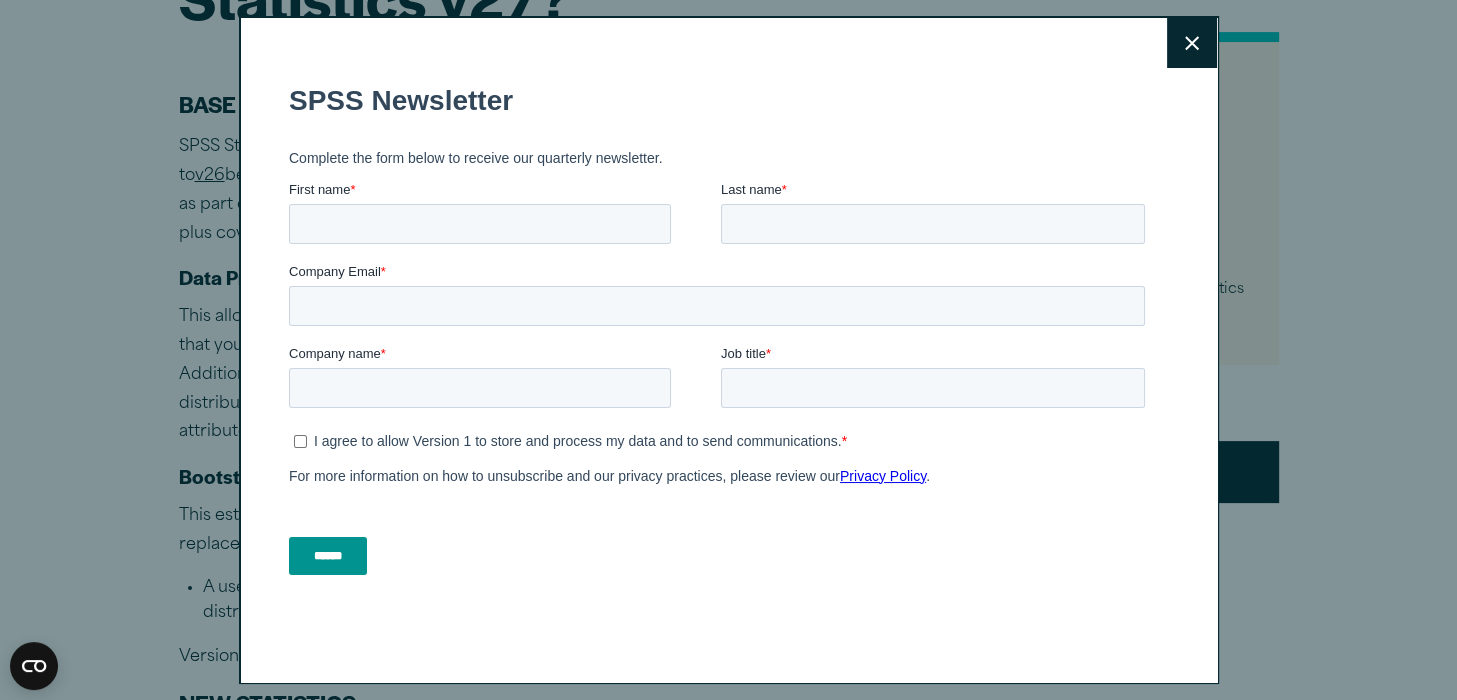 drag, startPoint x: 1085, startPoint y: 32, endPoint x: 130, endPoint y: 275, distance: 985.43085 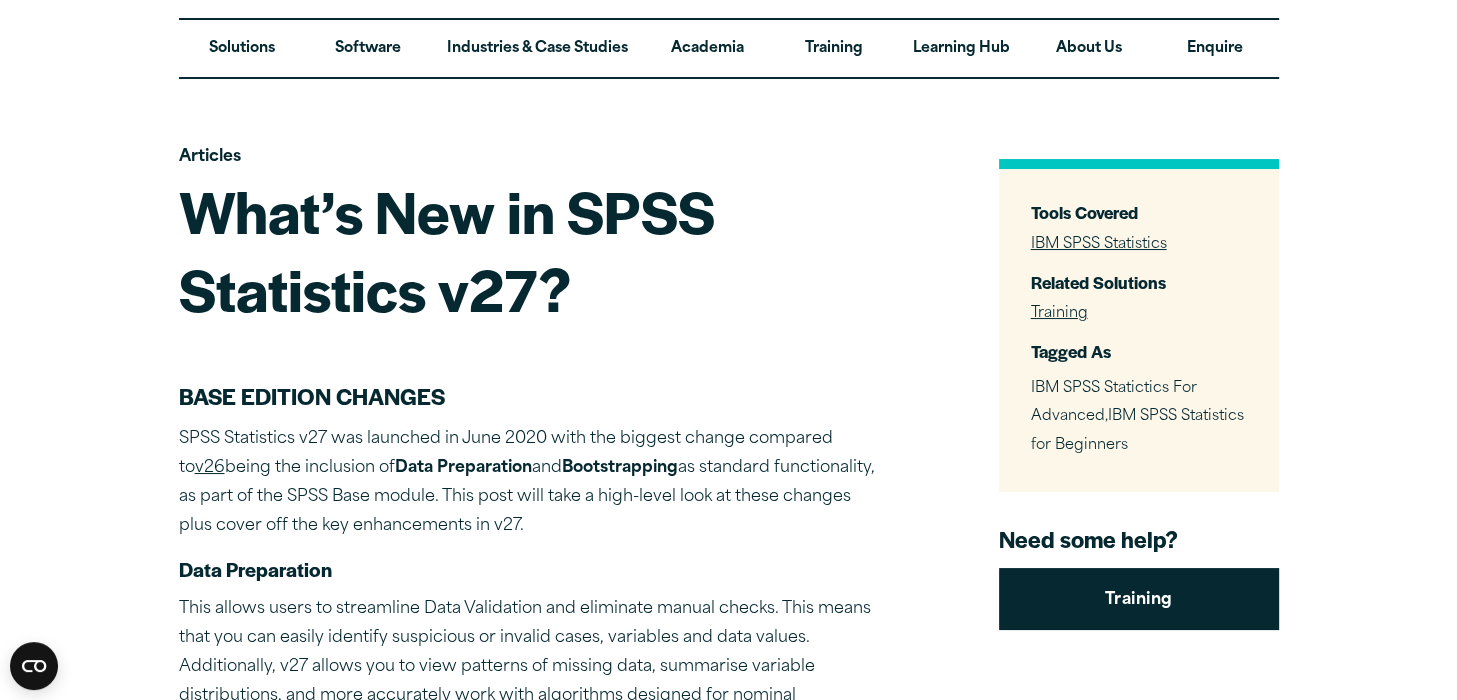 scroll, scrollTop: 3, scrollLeft: 0, axis: vertical 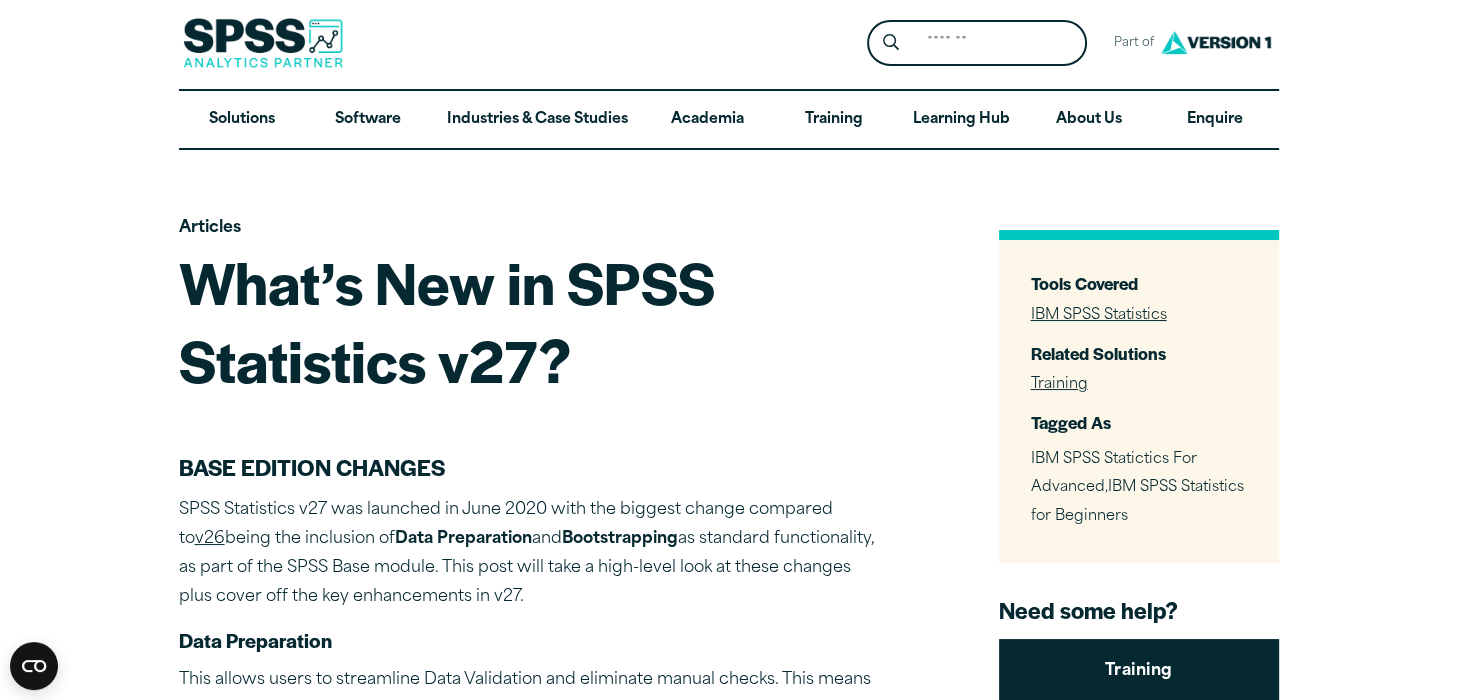 click on "Articles          What’s New in SPSS Statistics v27?
BASE EDITION CHANGES
SPSS Statistics v27 was launched in June 2020 with the biggest change compared to  v26  being the inclusion of  Data Preparation  and  Bootstrapping  as standard functionality, as part of the SPSS Base module. This post will take a high-level look at these changes plus cover off the key enhancements in v27.
Data Preparation
This allows users to streamline Data Validation and eliminate manual checks. This means that you can easily identify suspicious or invalid cases, variables and data values. Additionally, v27 allows you to view patterns of missing data, summarise variable distributions, and more accurately work with algorithms designed for nominal attributes.
Bootstrapping
This estimates the sampling distribution of an estimator by resampling with replacement from the original sample.
Version 27 also includes  key enhancements  to statistical analysis:" at bounding box center [729, 1726] 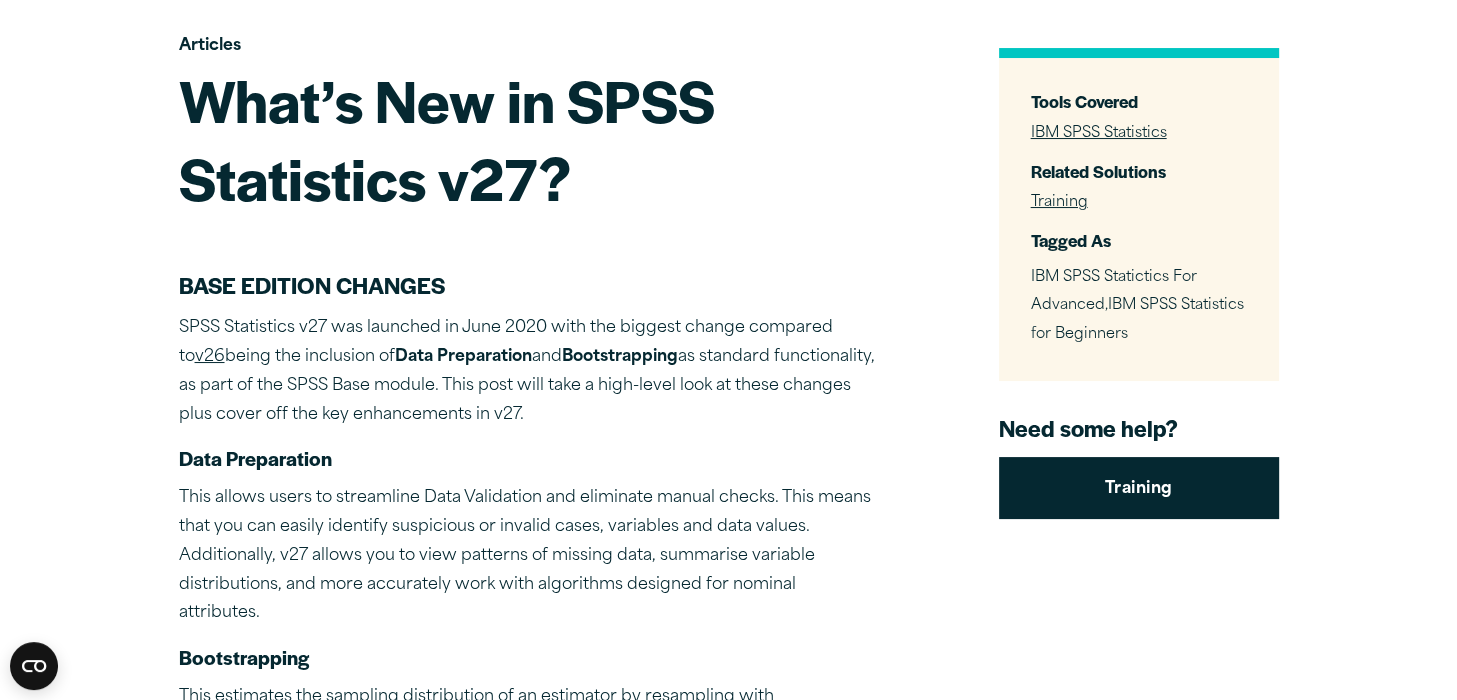 scroll, scrollTop: 0, scrollLeft: 0, axis: both 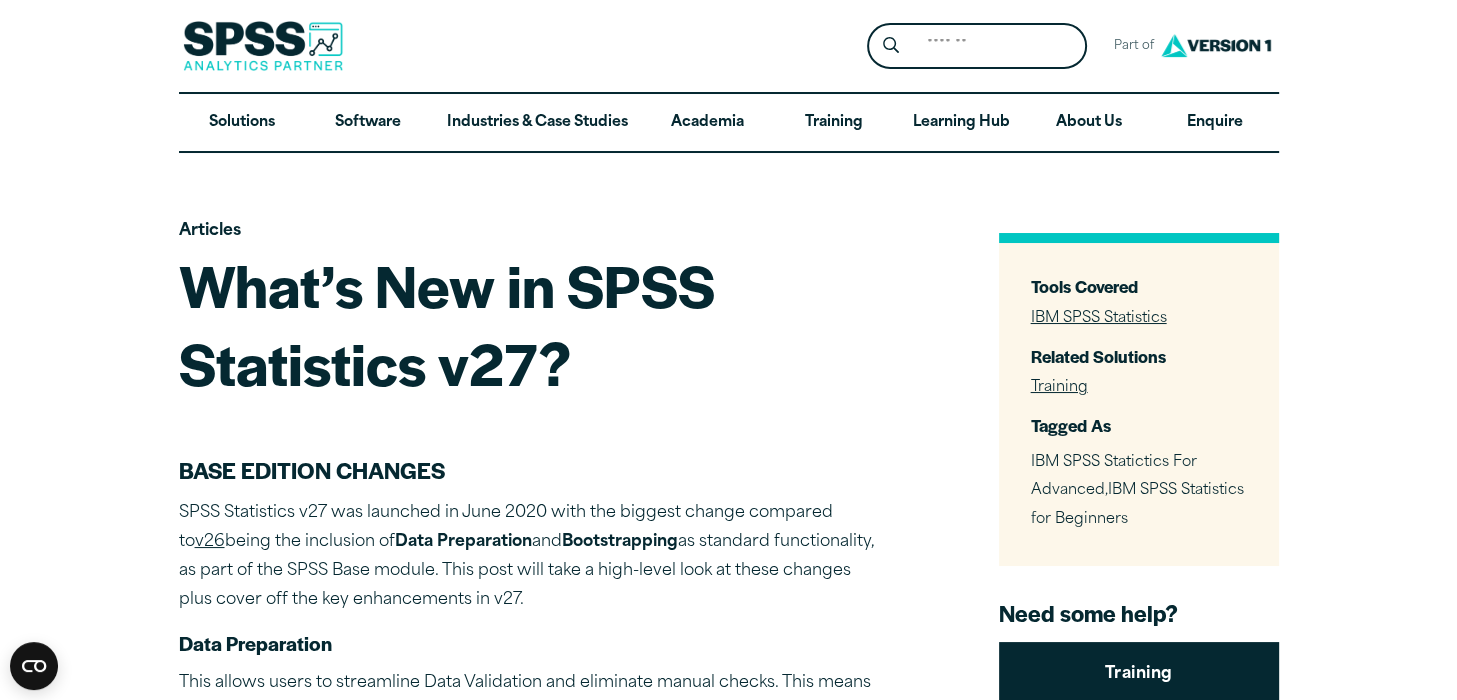 click on "IBM SPSS Statistics" at bounding box center (1099, 318) 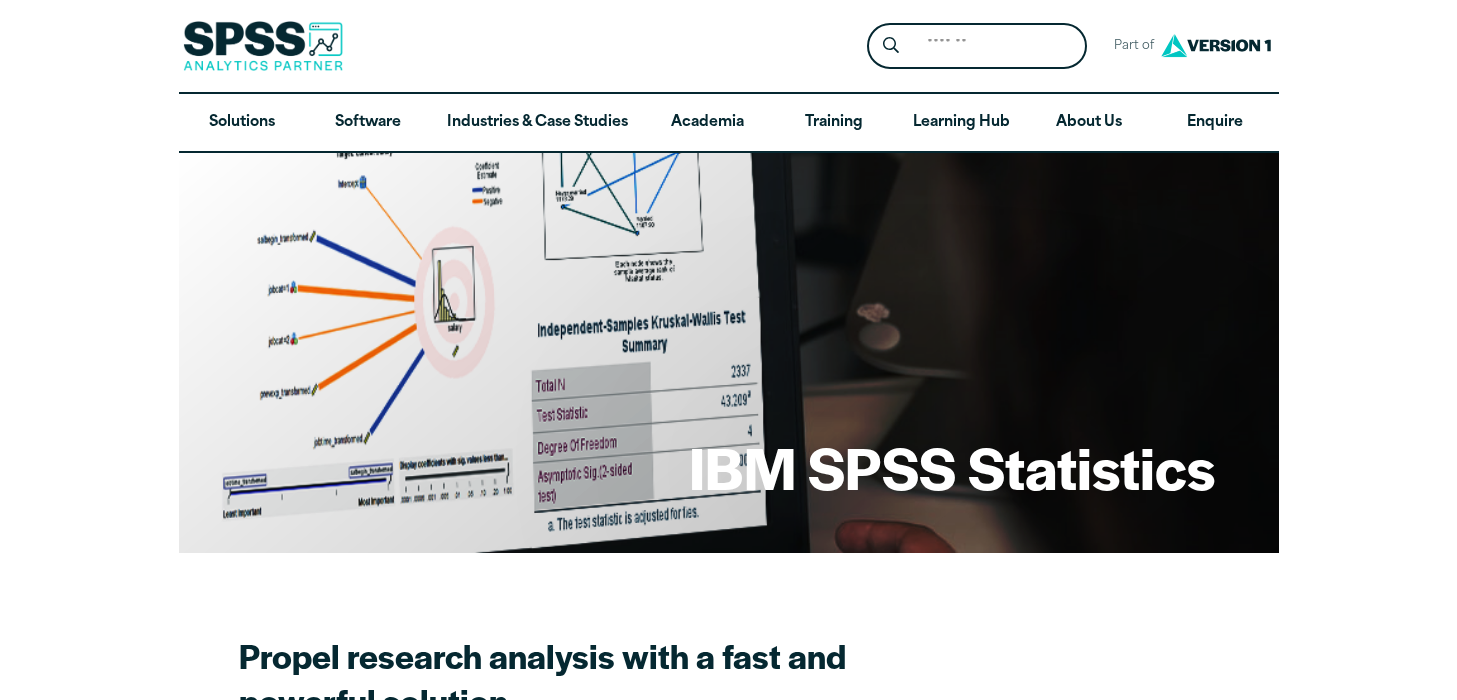 scroll, scrollTop: 0, scrollLeft: 0, axis: both 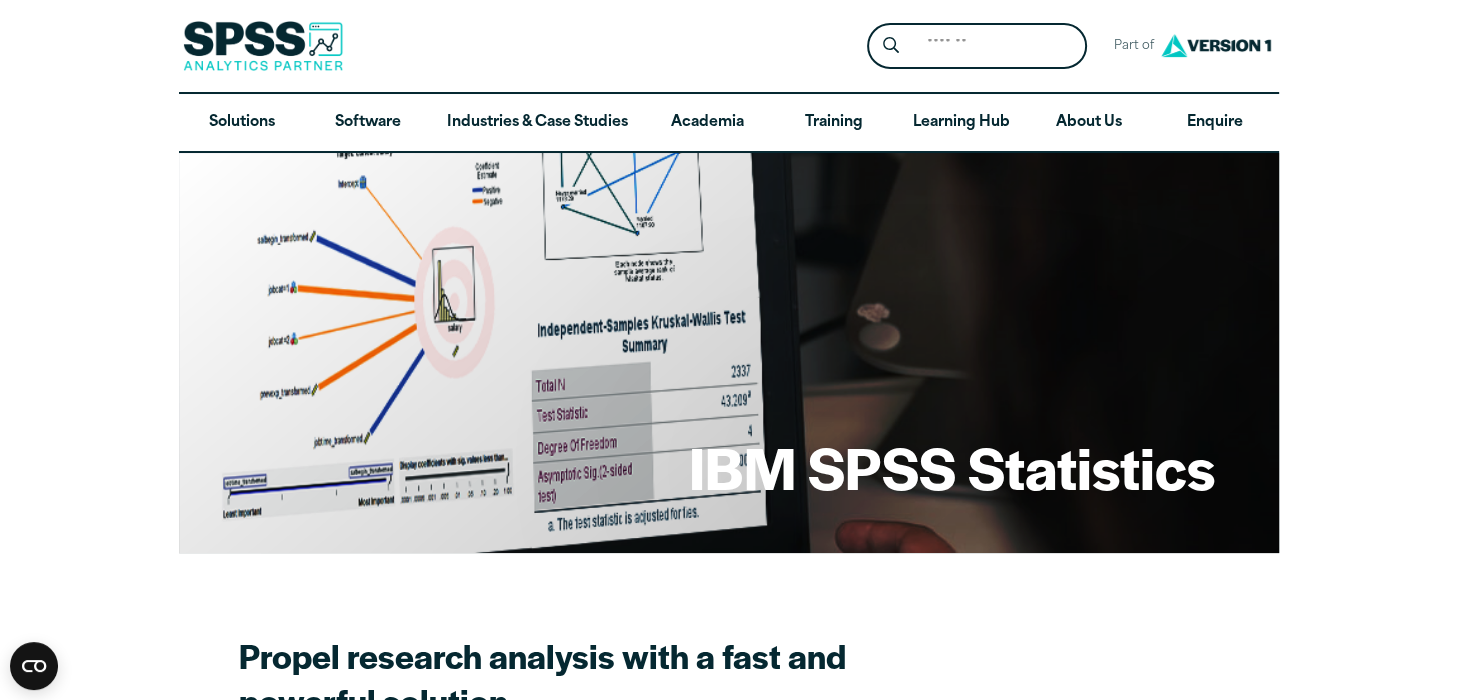 click on "IBM SPSS Statistics
Propel research analysis with a fast and powerful solution
IBM SPSS Statistics is an integrated family of products that addresses the entire analytical process, from planning to data collection to analysis, reporting and deployment. With more than a dozen fully integrated modules to choose from, you can find the specialised capabilities you need to increase revenue, outperform competitors, conduct research and make better decisions.
Jump To Section
Core Packages
Learning Hub" at bounding box center [728, 4834] 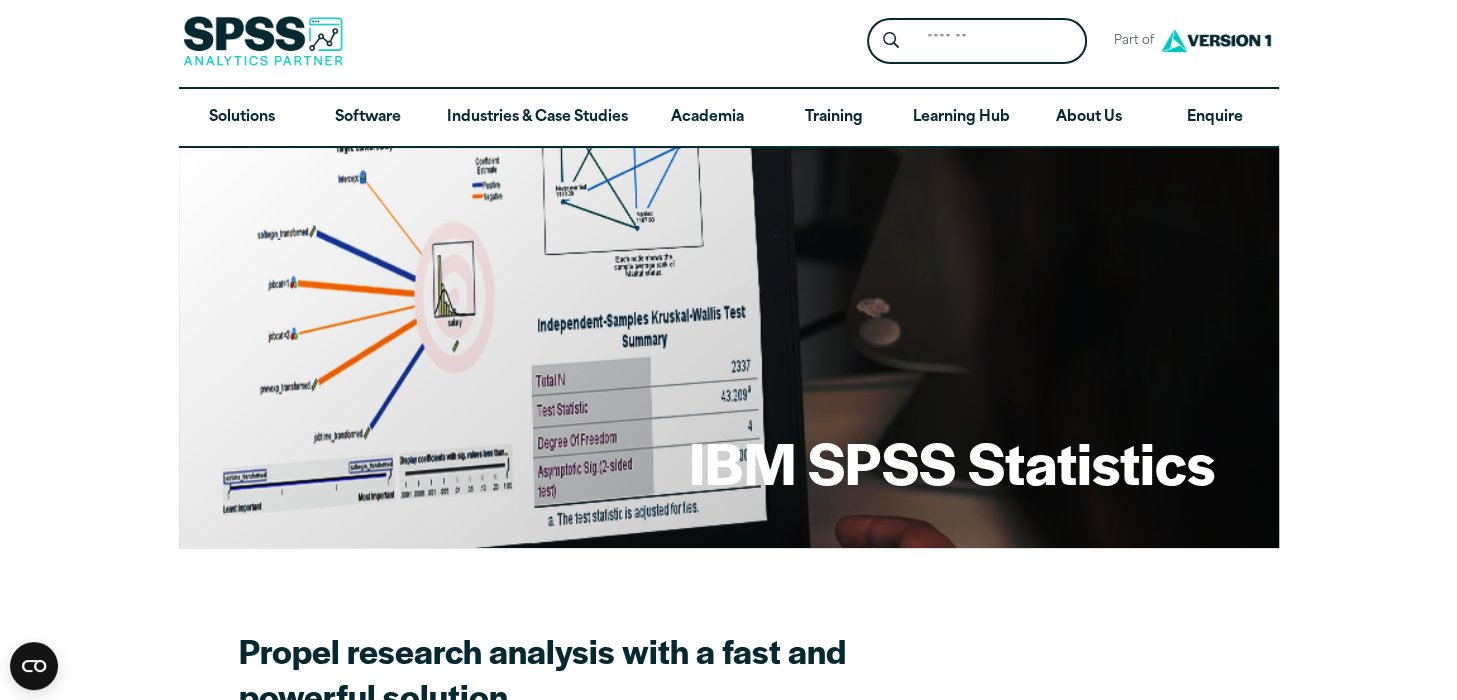 scroll, scrollTop: 0, scrollLeft: 0, axis: both 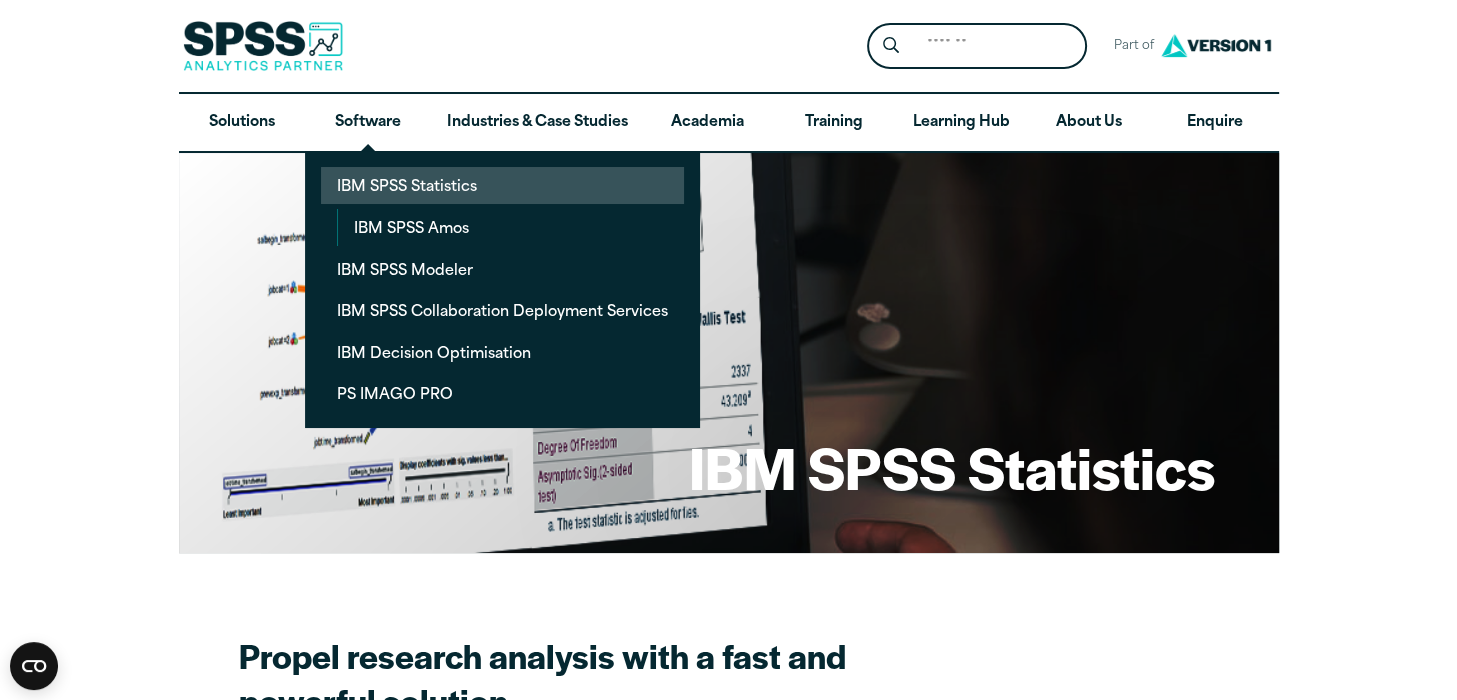 click on "IBM SPSS Statistics" at bounding box center [502, 185] 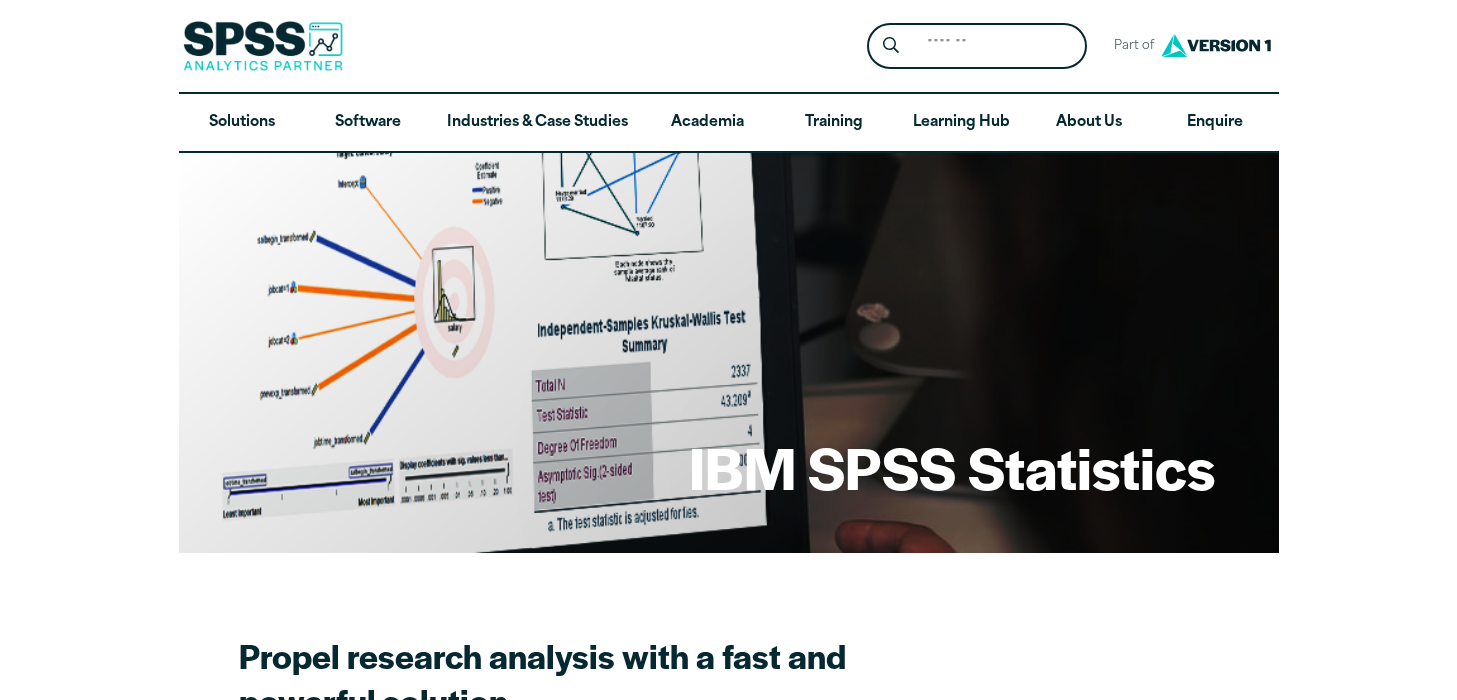 scroll, scrollTop: 0, scrollLeft: 0, axis: both 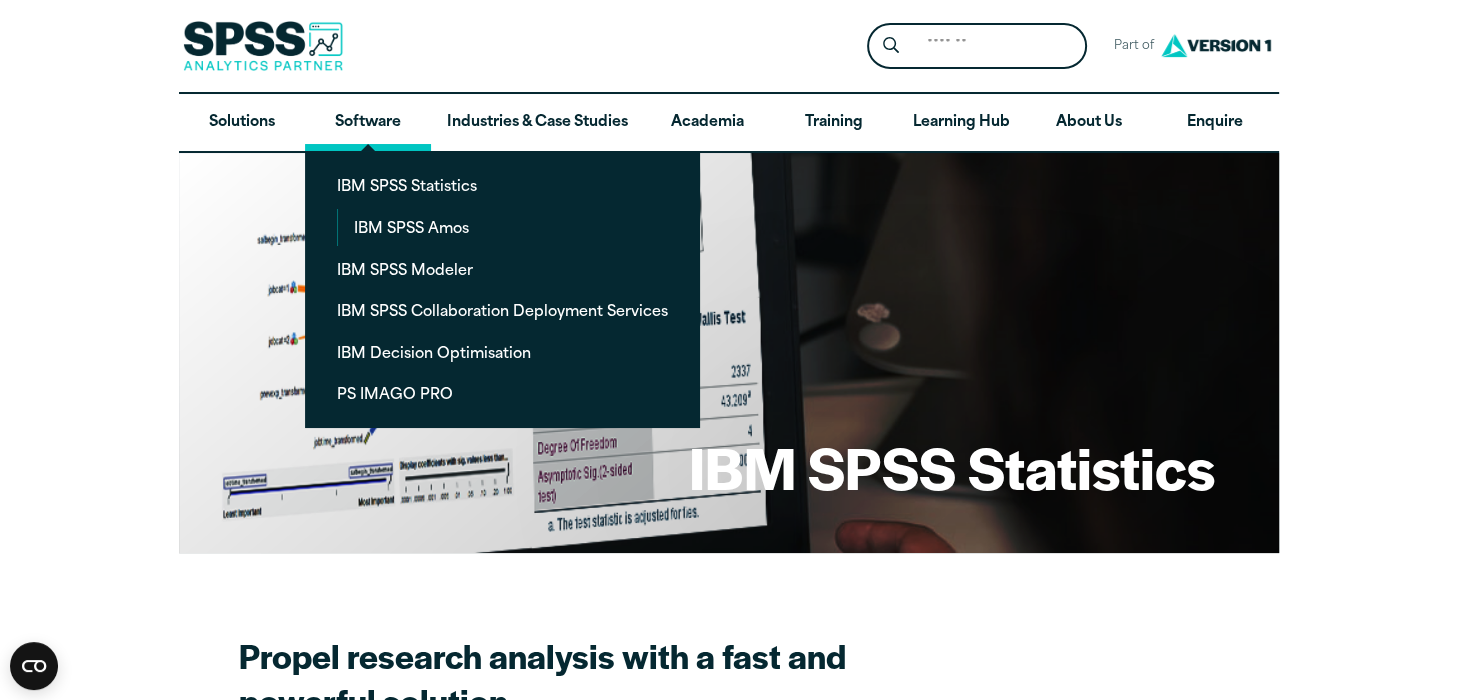 click on "Software" at bounding box center (368, 123) 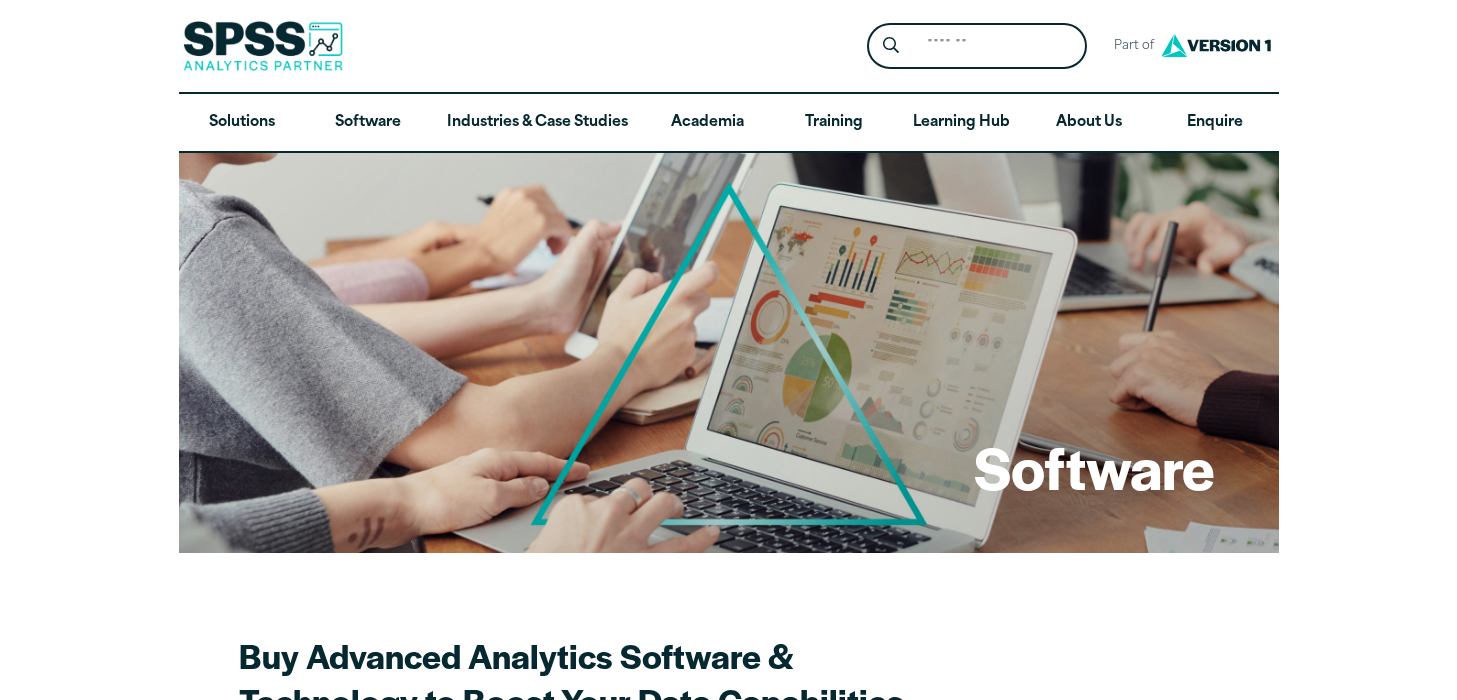 scroll, scrollTop: 0, scrollLeft: 0, axis: both 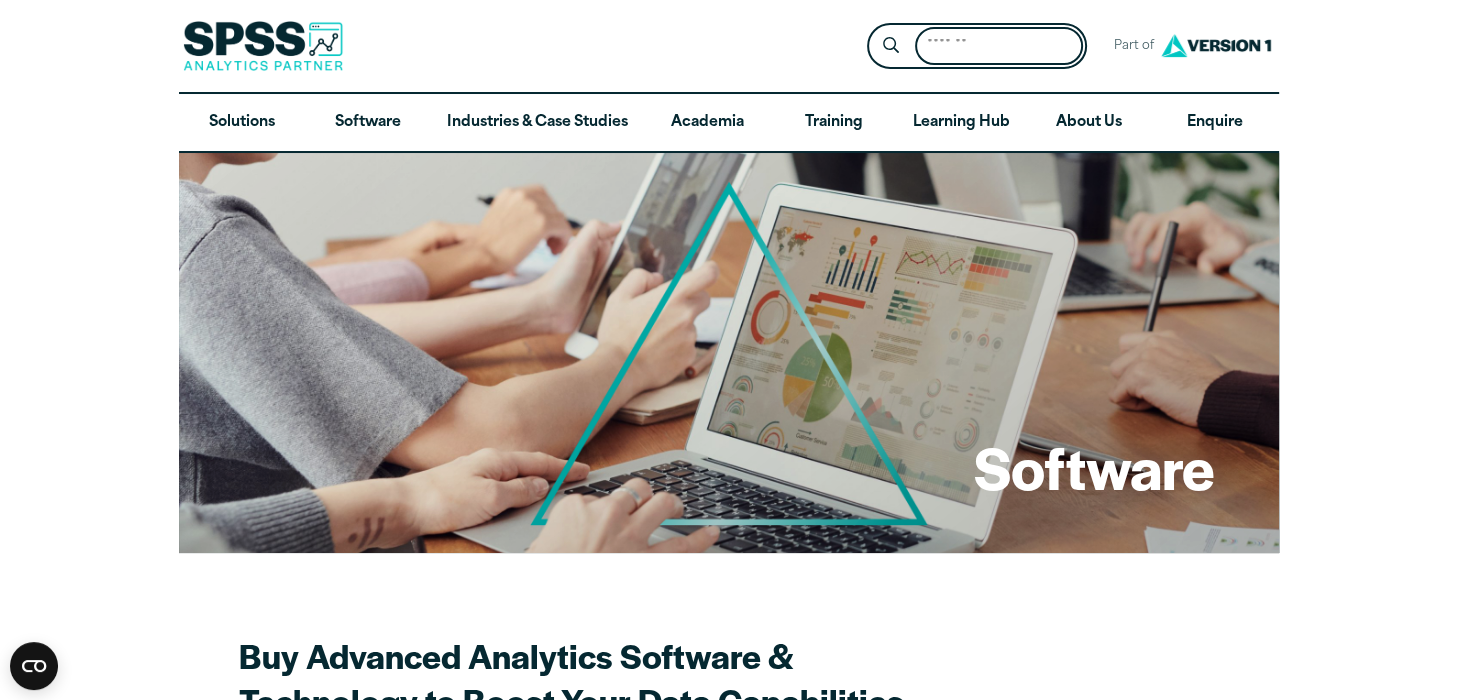 click on "Search for:" at bounding box center (999, 46) 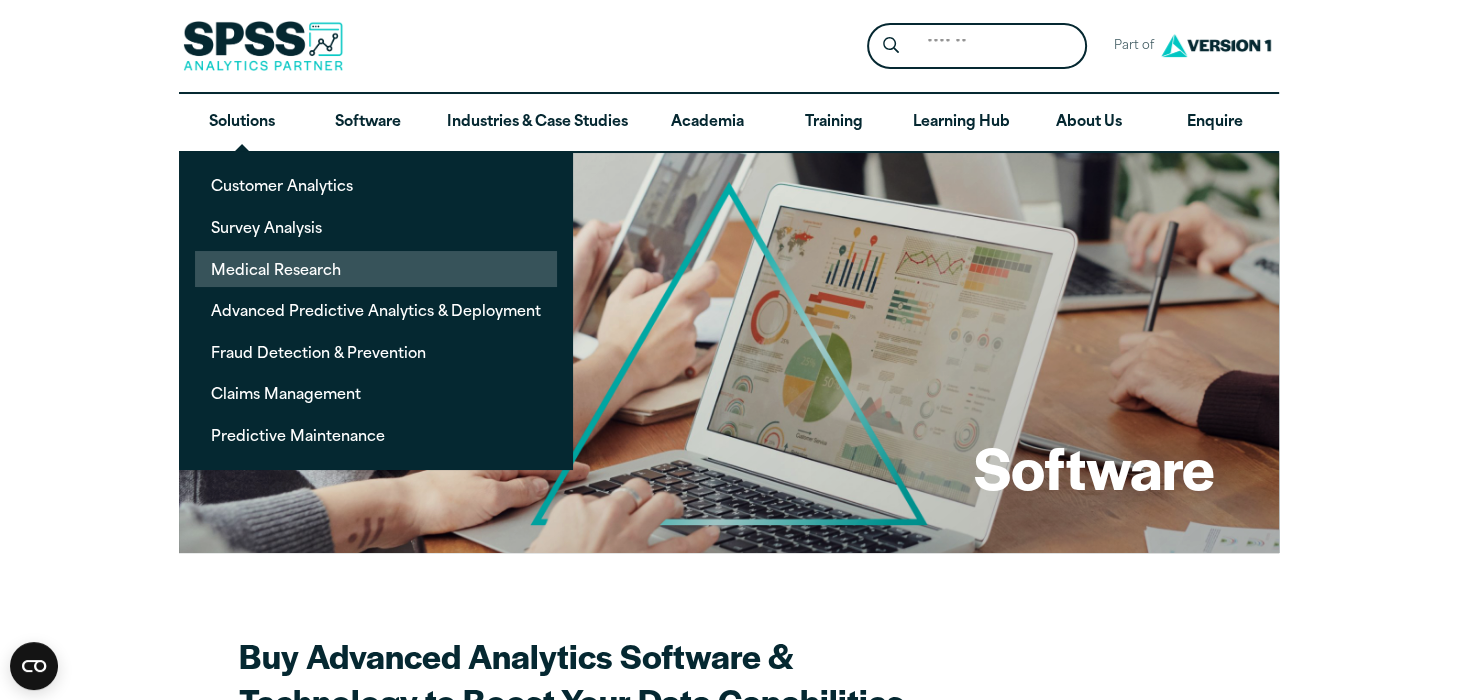 click on "Medical Research" at bounding box center [376, 269] 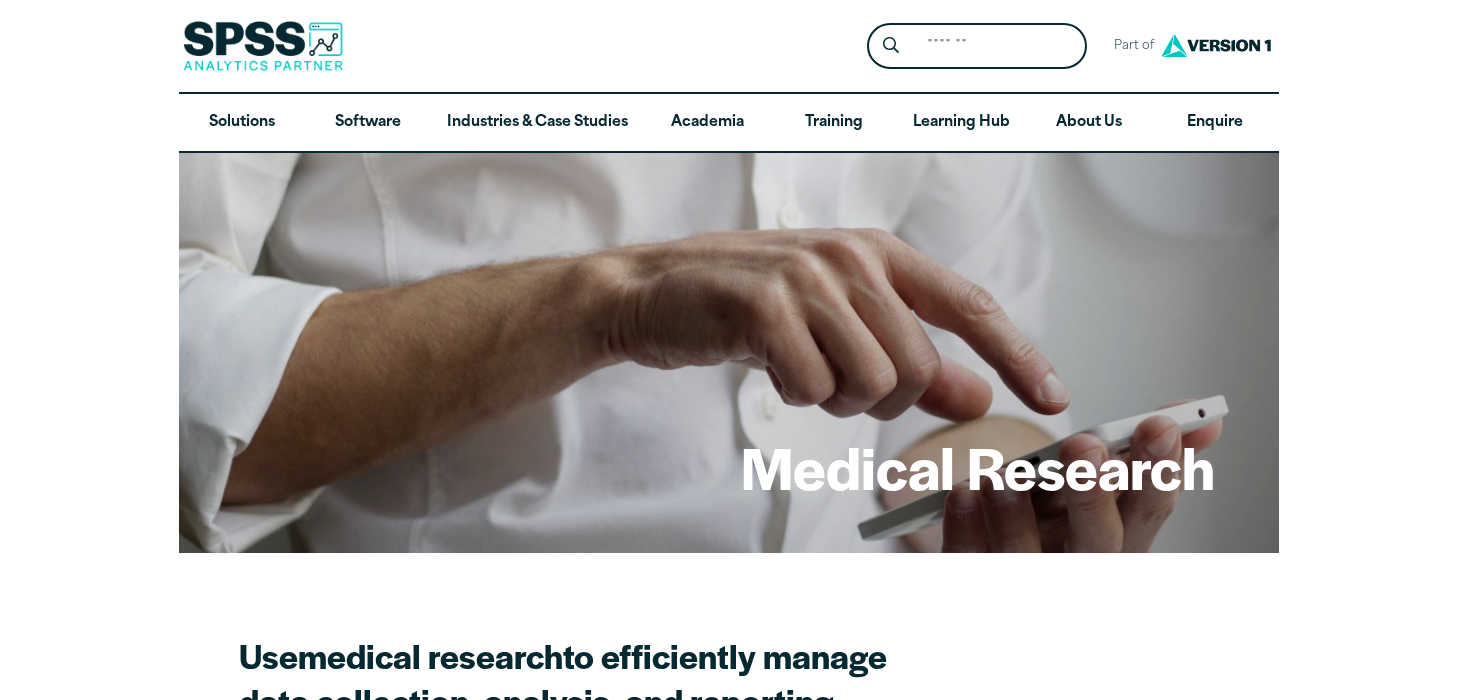 scroll, scrollTop: 0, scrollLeft: 0, axis: both 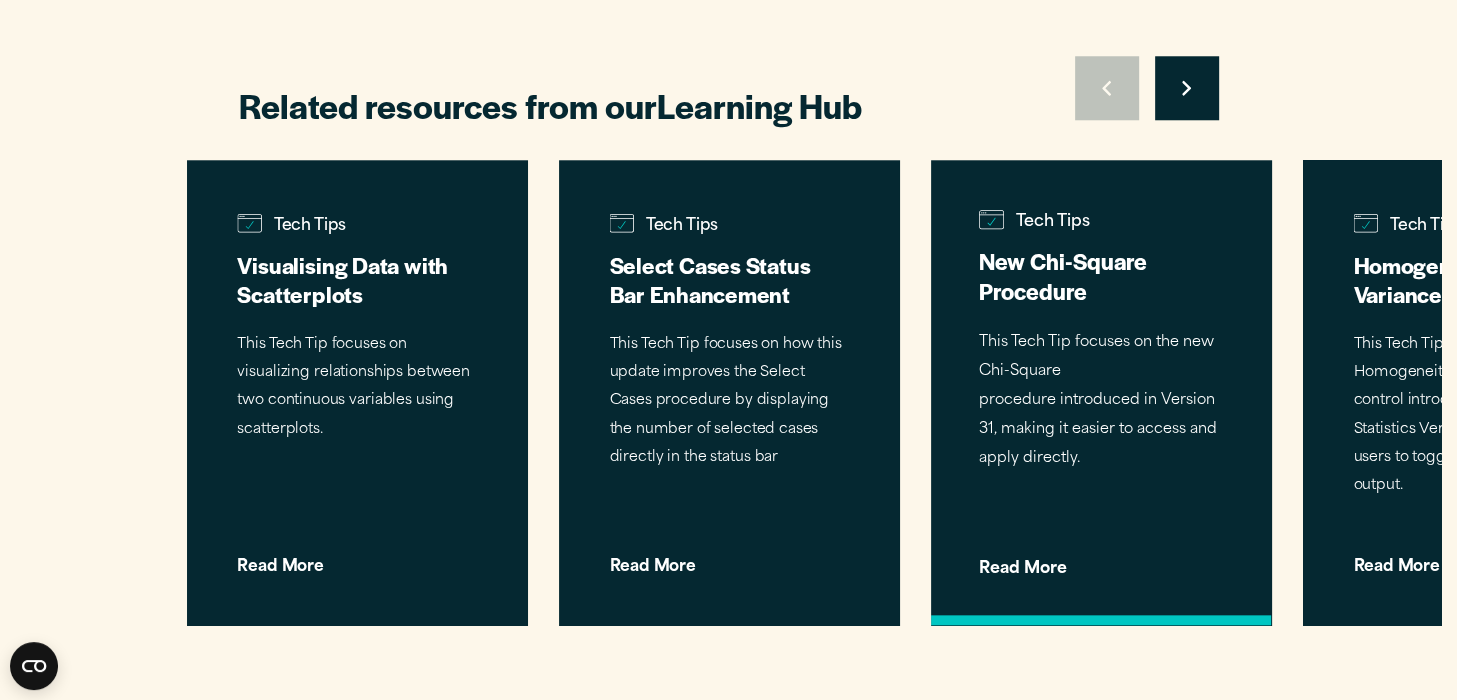 click on "New Chi-Square Procedure" at bounding box center [1101, 276] 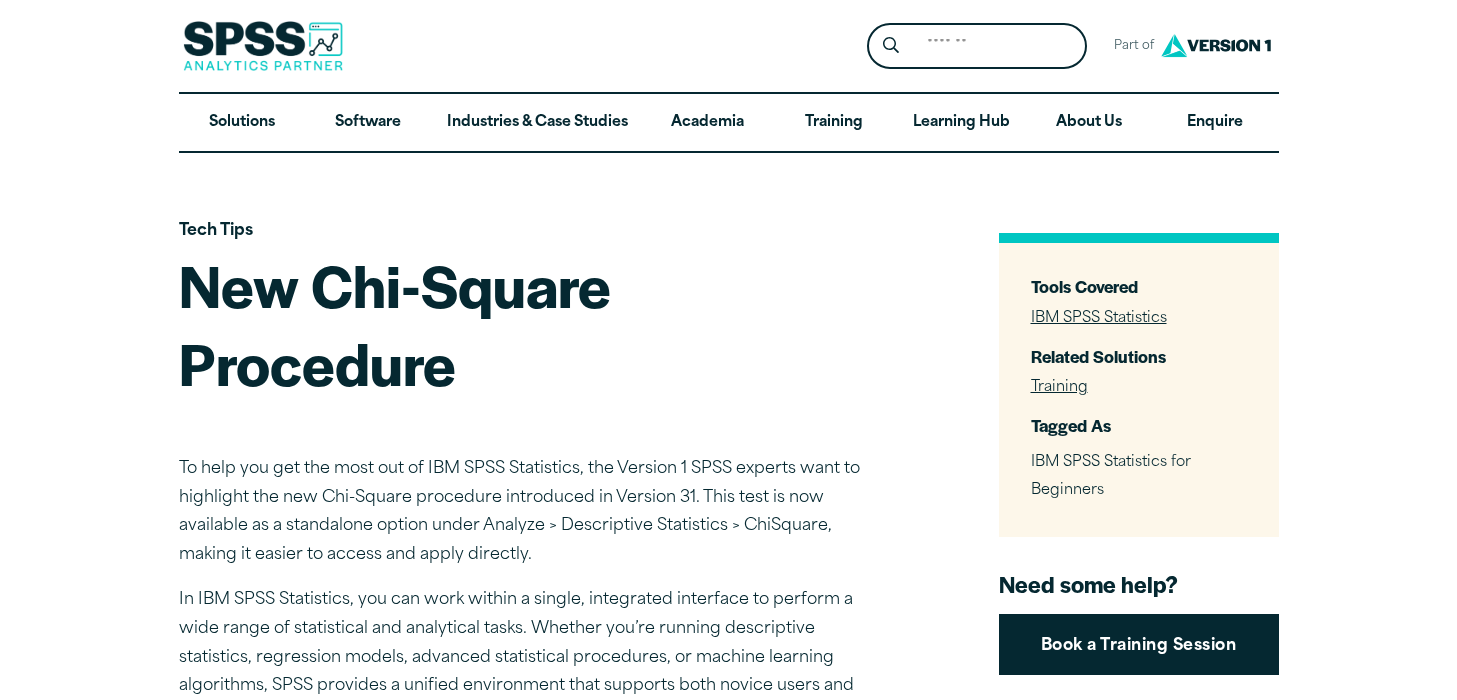scroll, scrollTop: 0, scrollLeft: 0, axis: both 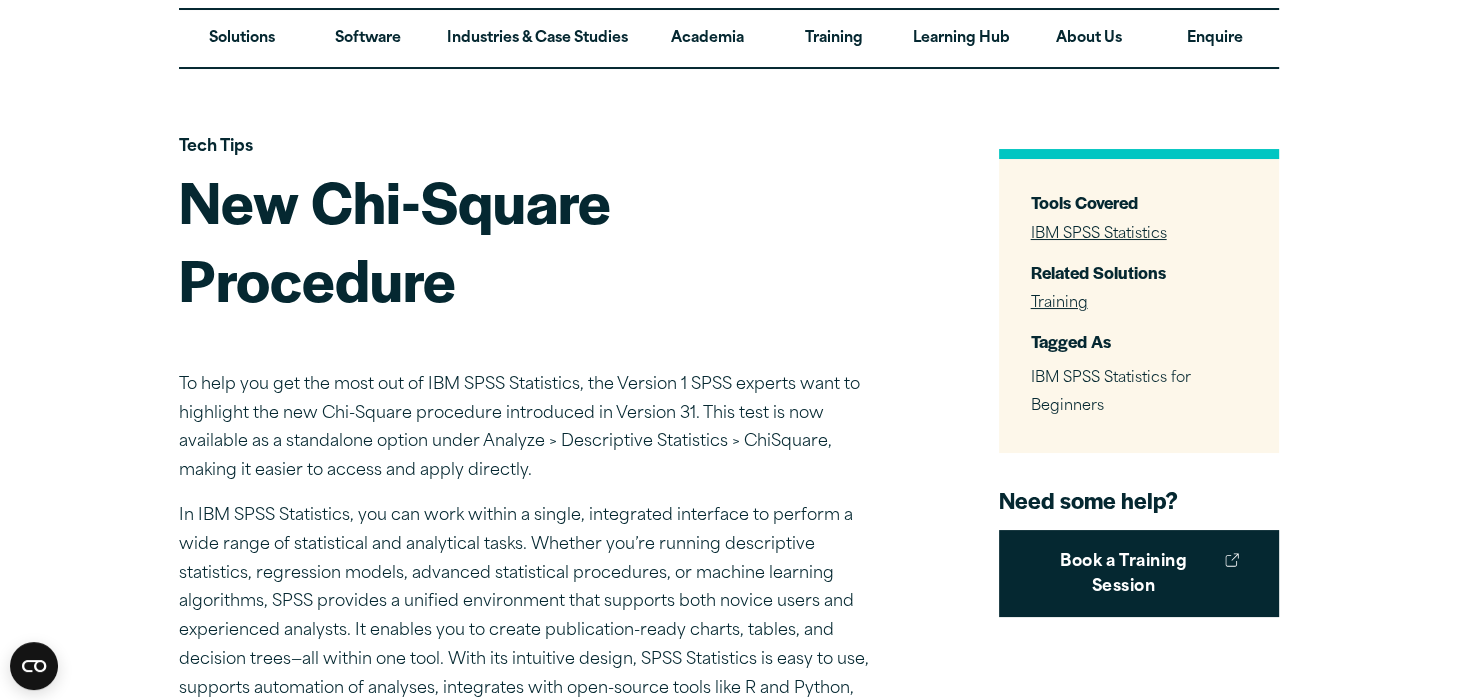 click on "IBM SPSS Statistics" at bounding box center (1099, 234) 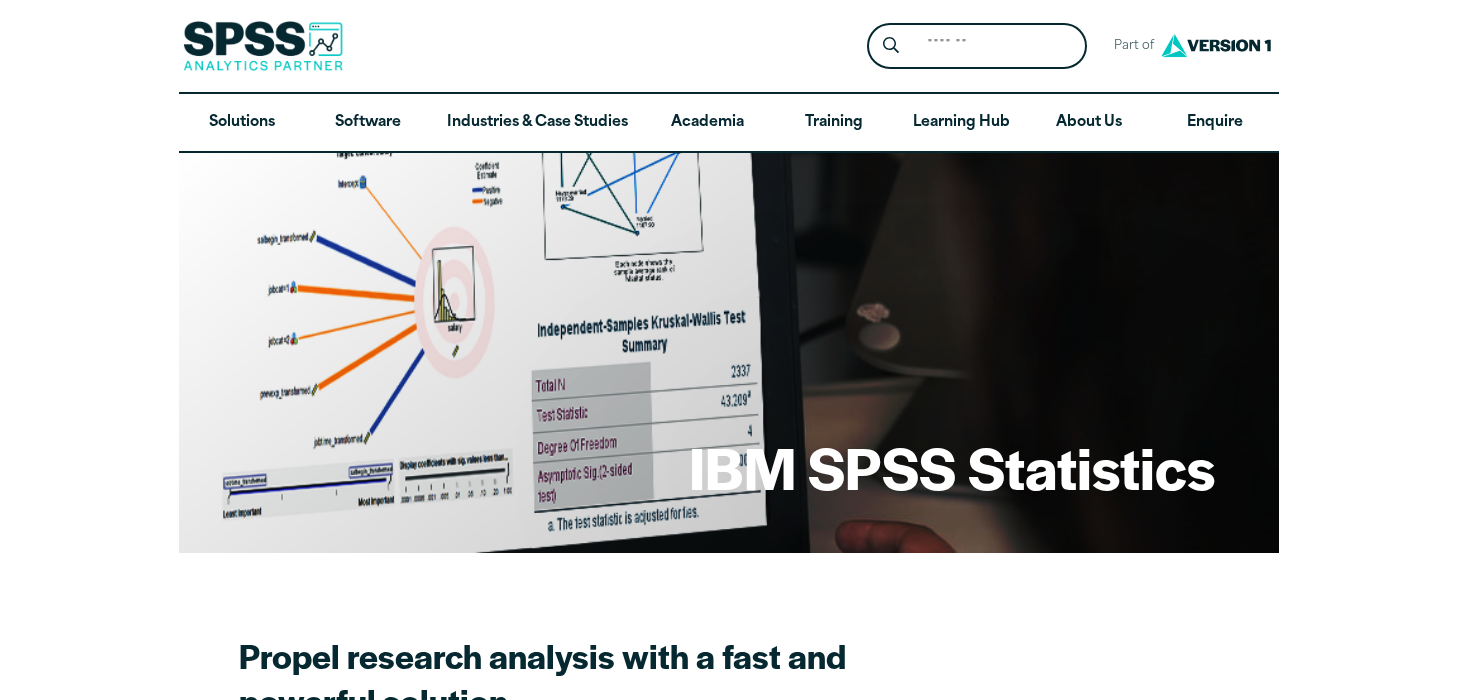 scroll, scrollTop: 0, scrollLeft: 0, axis: both 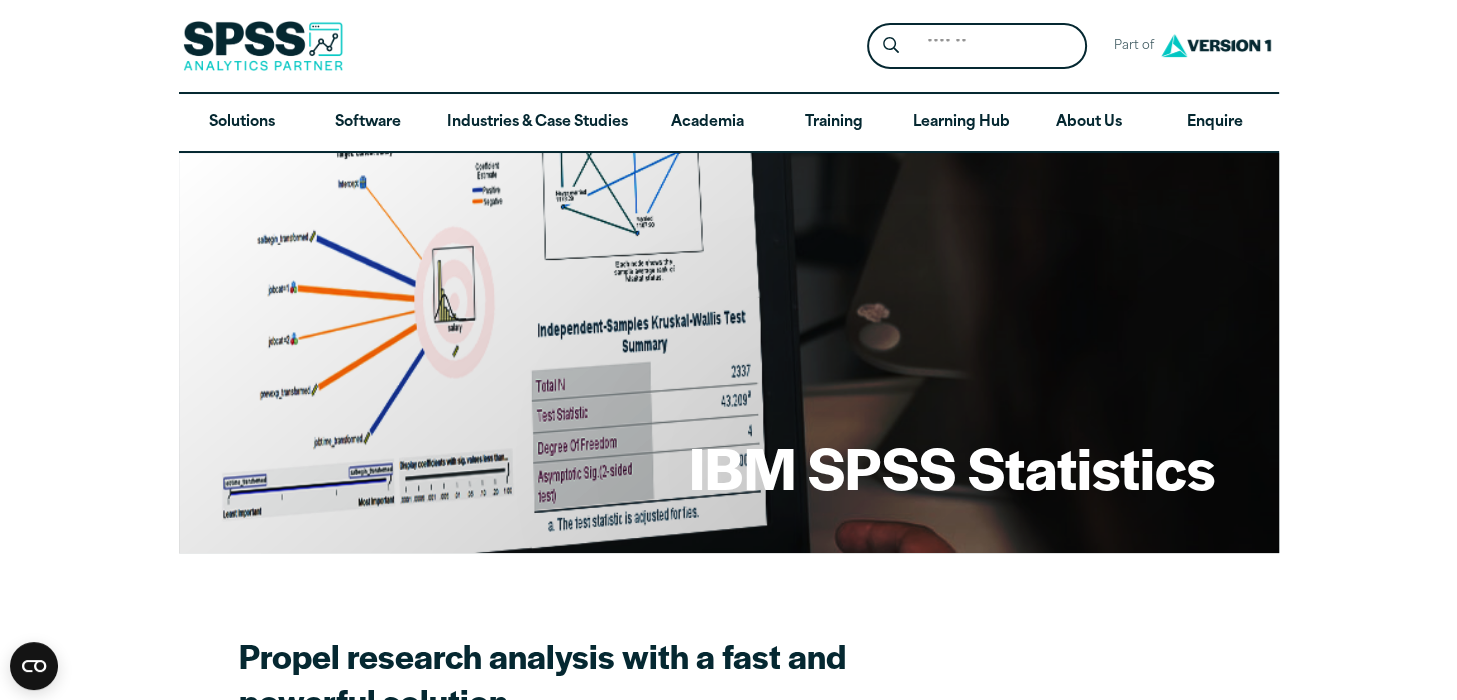 click on "IBM SPSS Statistics
Propel research analysis with a fast and powerful solution
IBM SPSS Statistics is an integrated family of products that addresses the entire analytical process, from planning to data collection to analysis, reporting and deployment. With more than a dozen fully integrated modules to choose from, you can find the specialised capabilities you need to increase revenue, outperform competitors, conduct research and make better decisions.
Jump To Section
Core Packages
Learning Hub" at bounding box center (728, 4834) 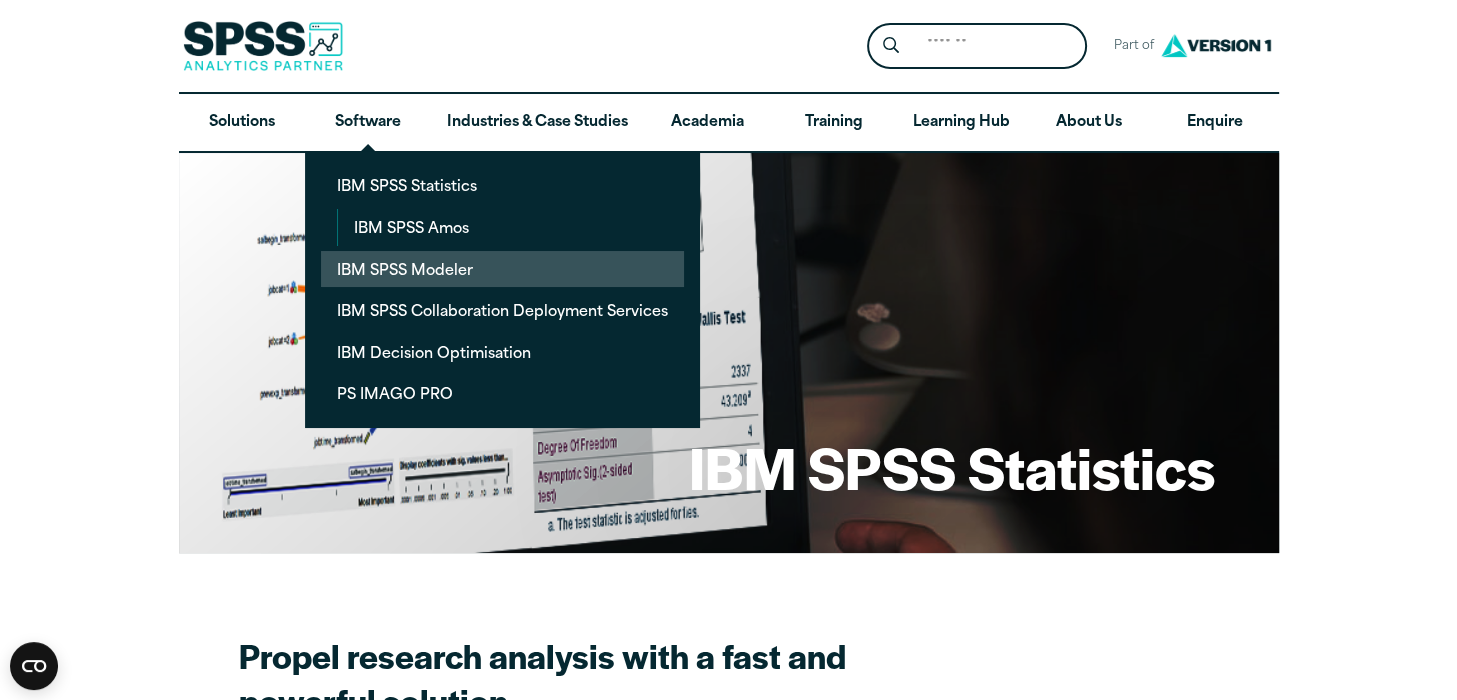 click on "IBM SPSS Modeler" at bounding box center [502, 269] 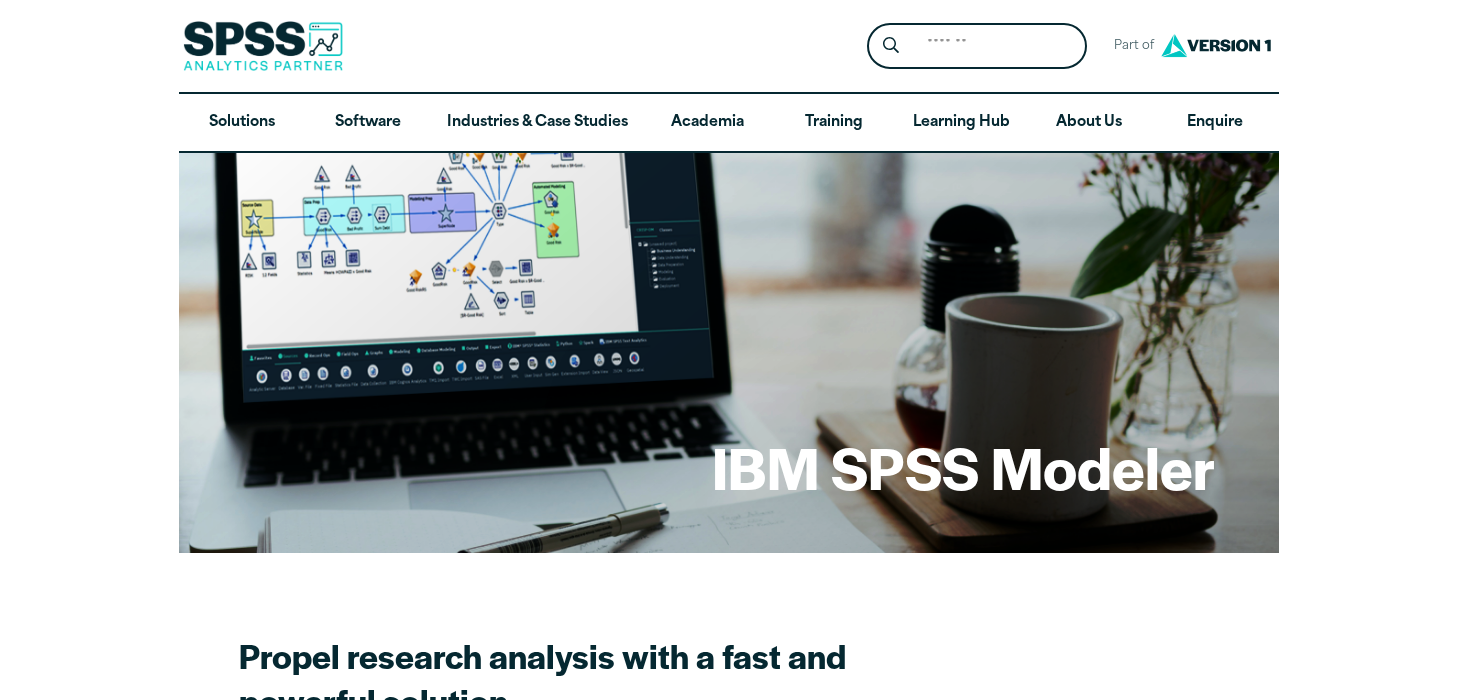 scroll, scrollTop: 0, scrollLeft: 0, axis: both 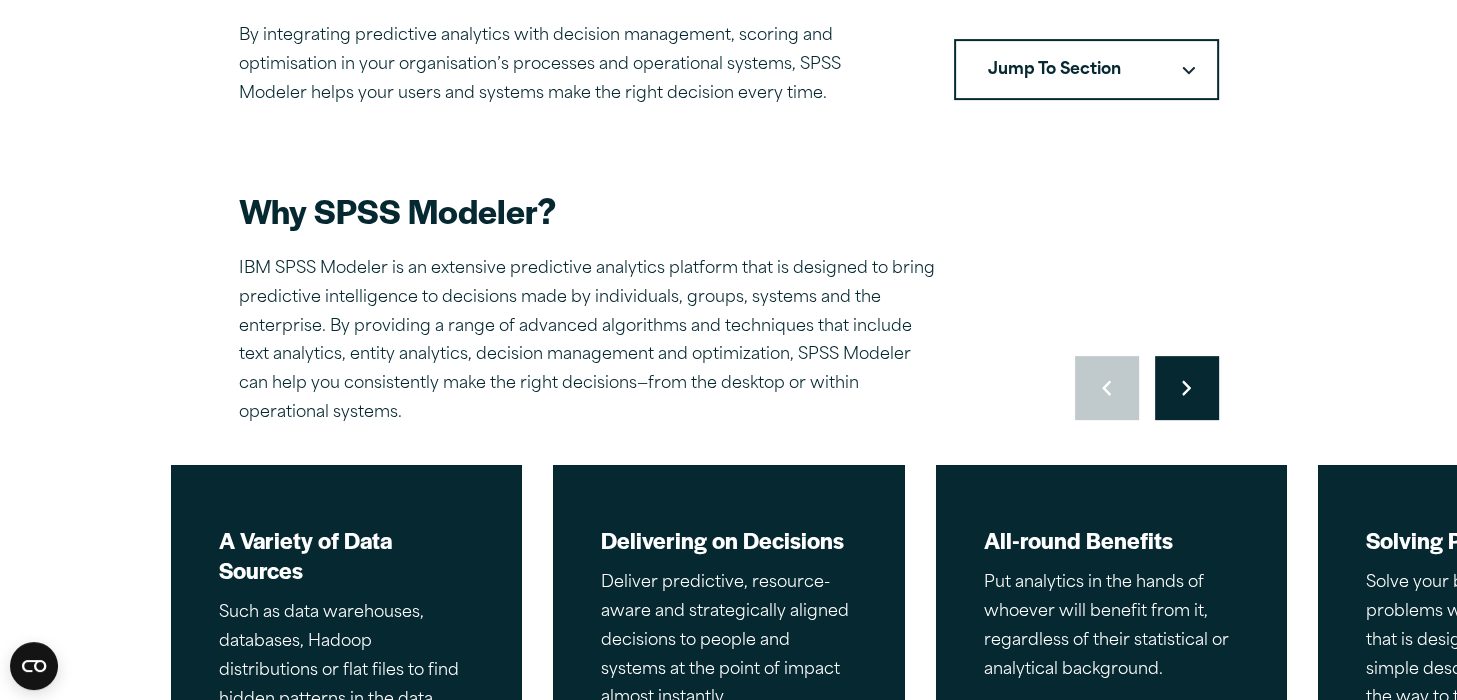 click 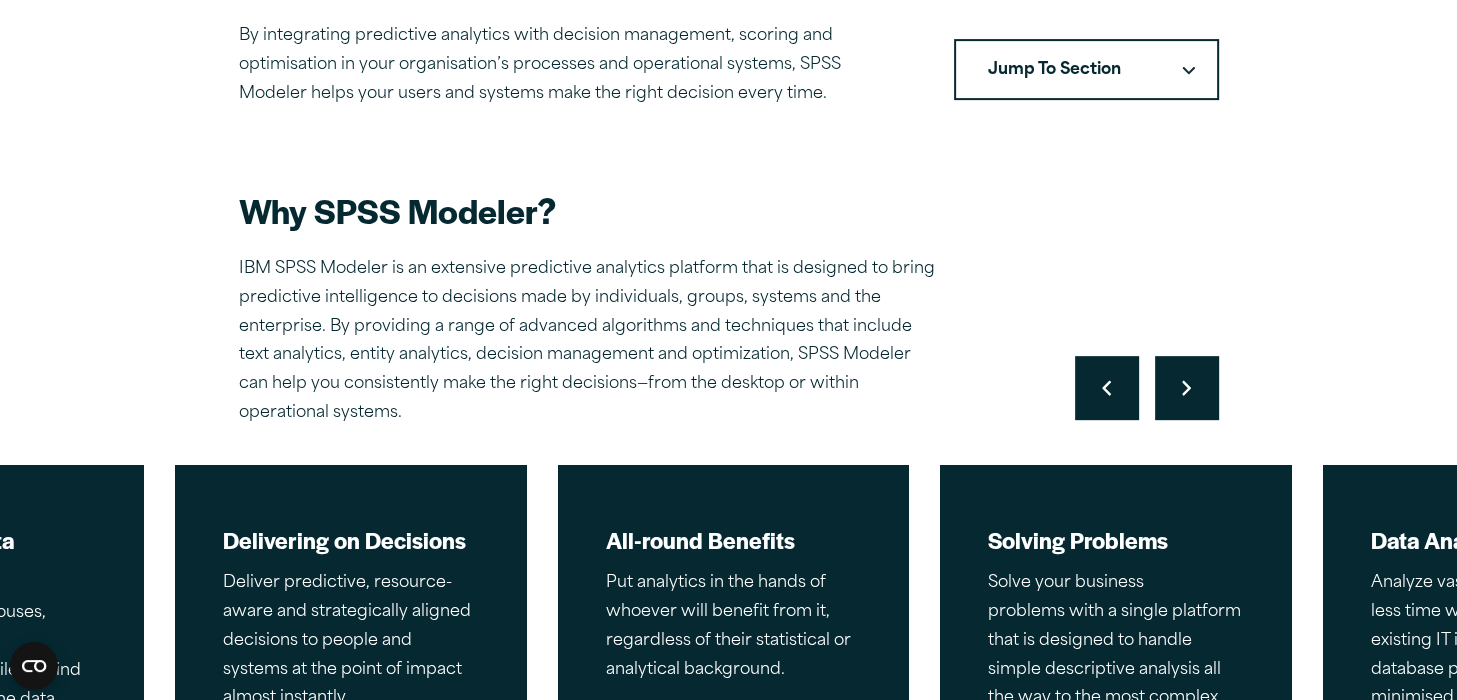 click 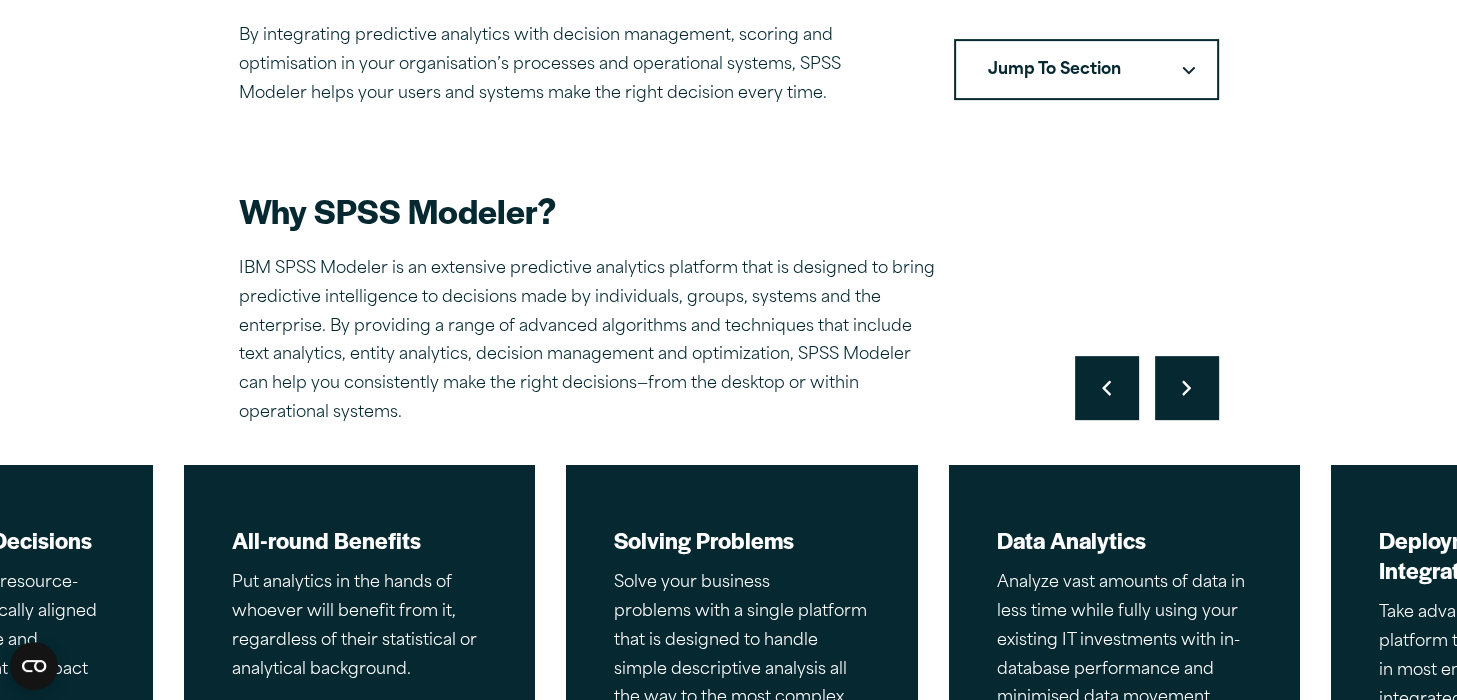 click 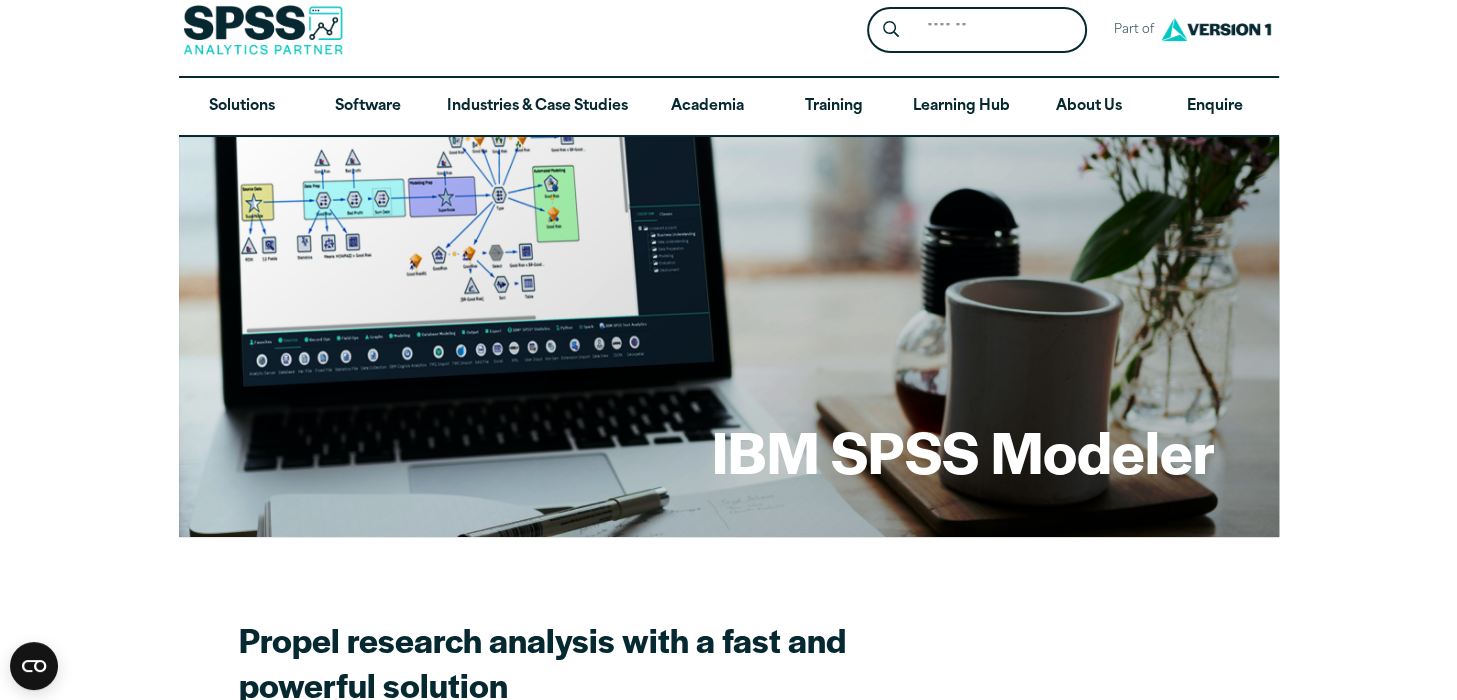 scroll, scrollTop: 0, scrollLeft: 0, axis: both 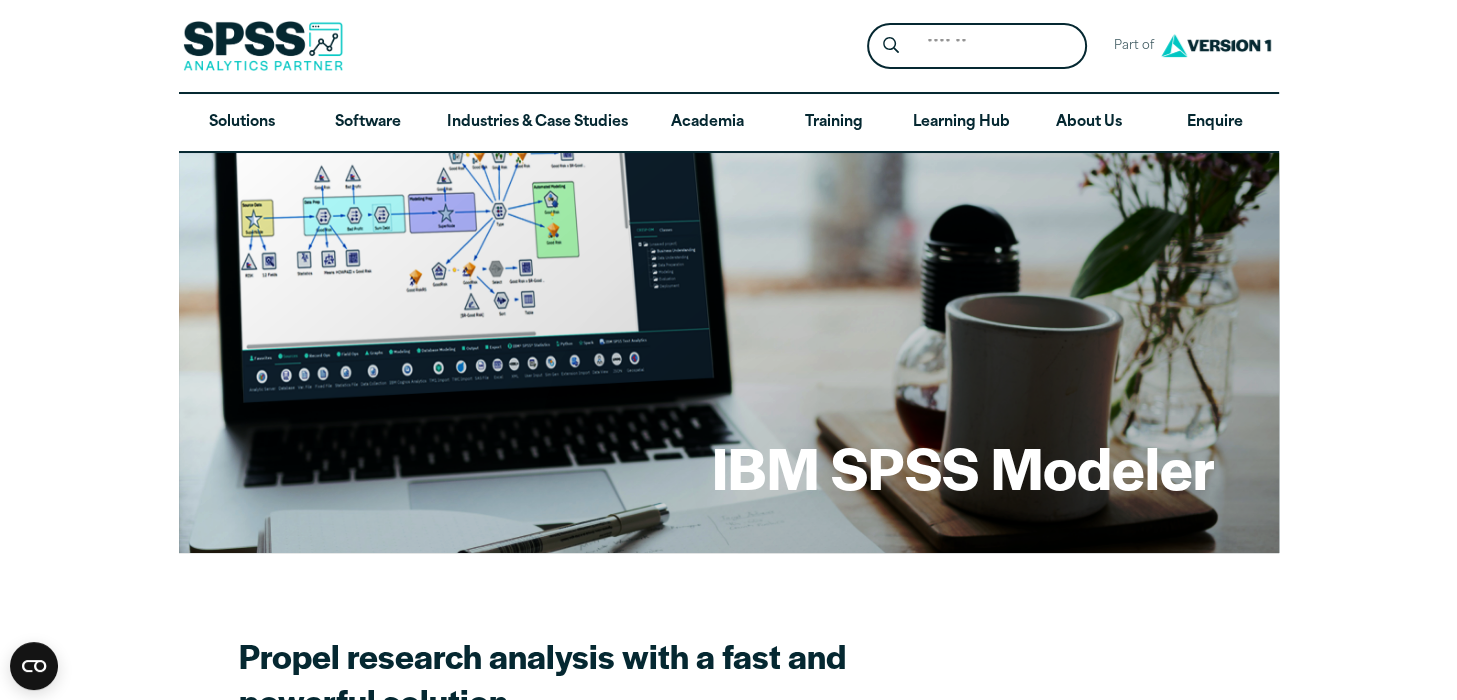 click at bounding box center [1216, 45] 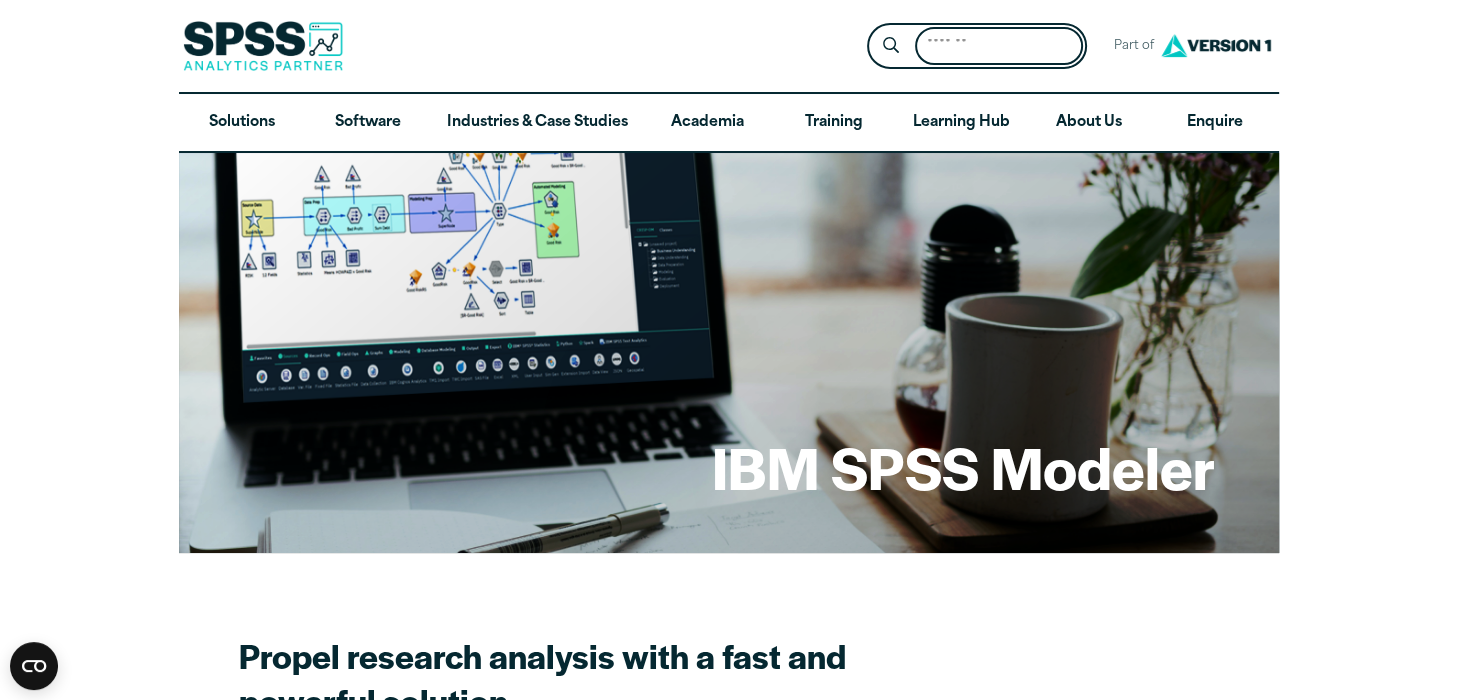click on "Search for:" at bounding box center (999, 46) 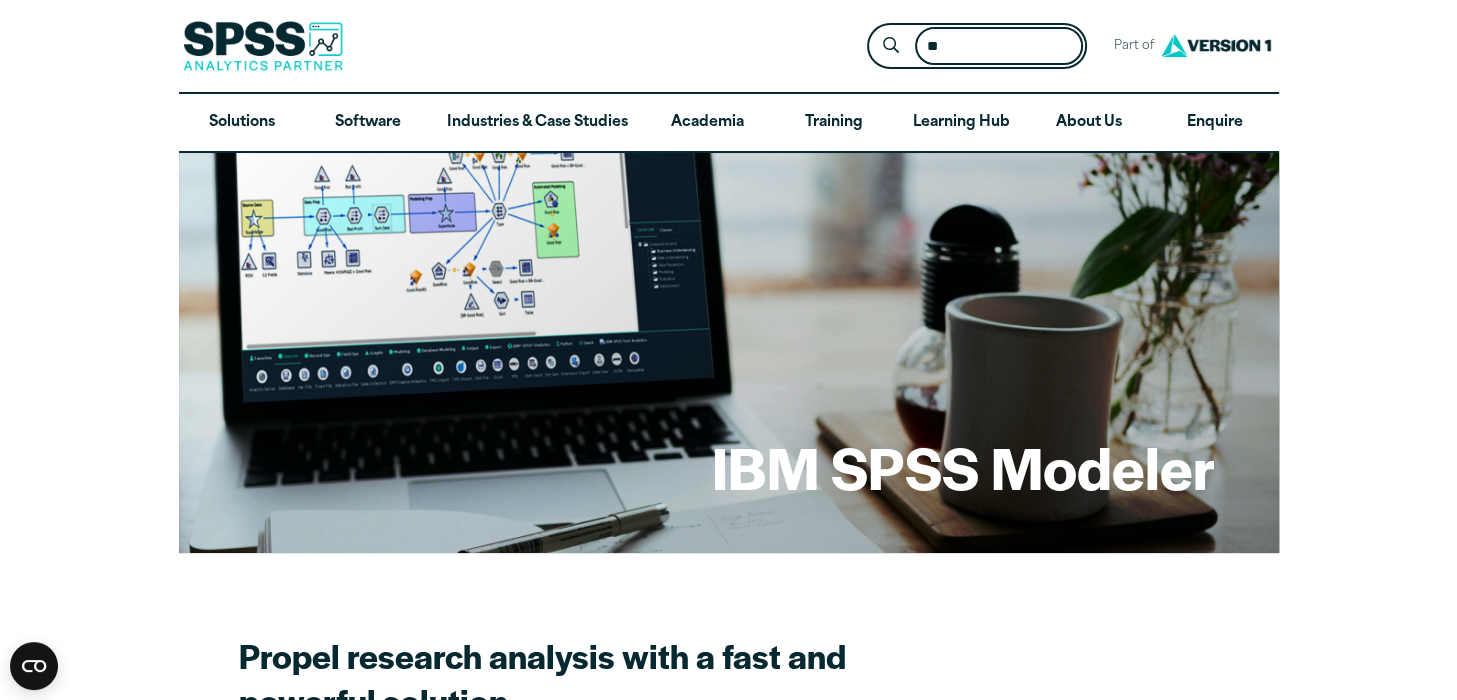 type on "*" 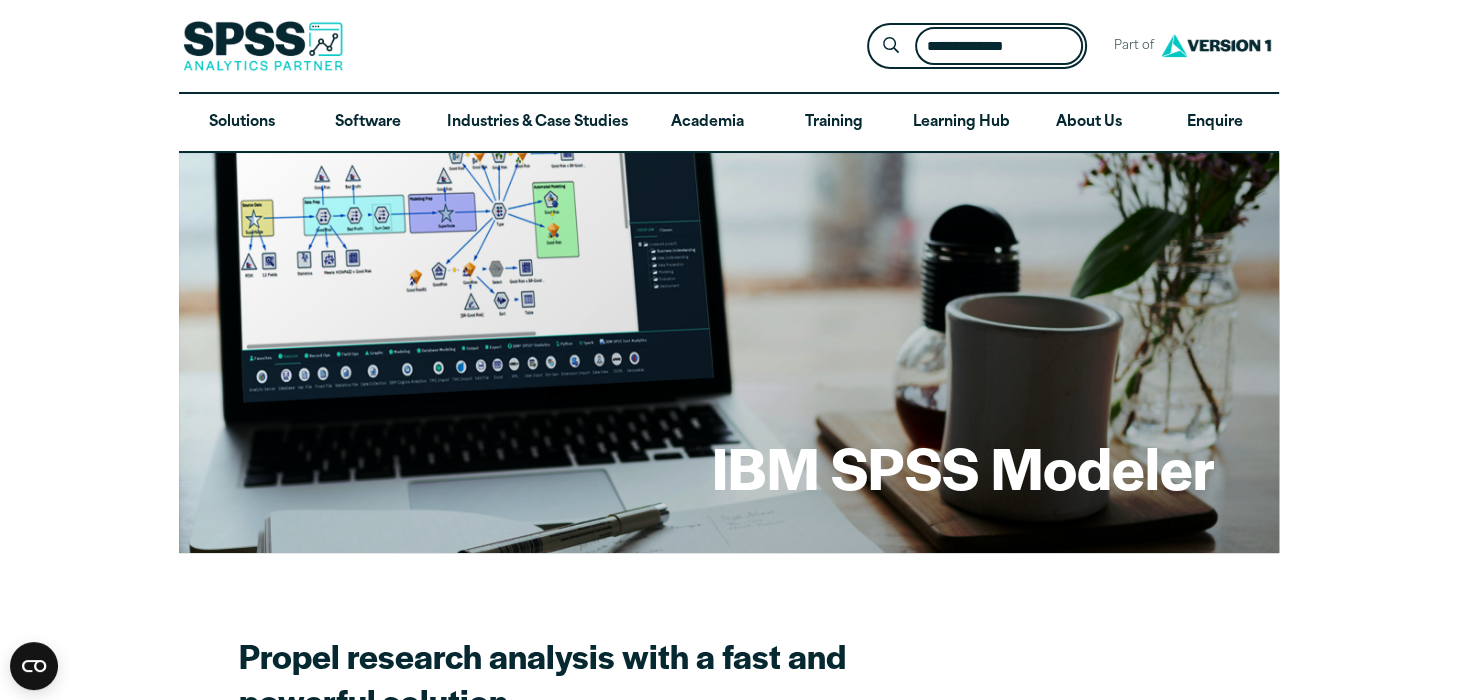 type on "**********" 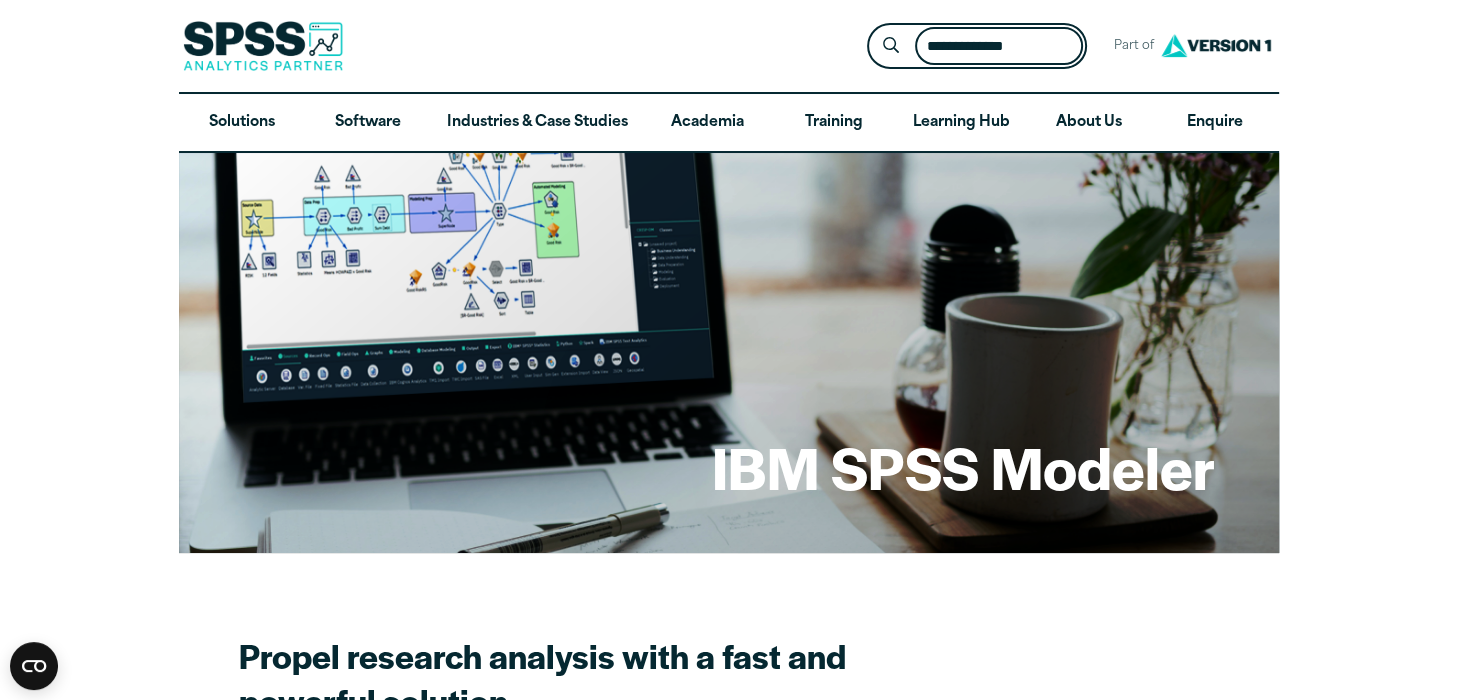 click on "Submit Site Search" at bounding box center [890, 46] 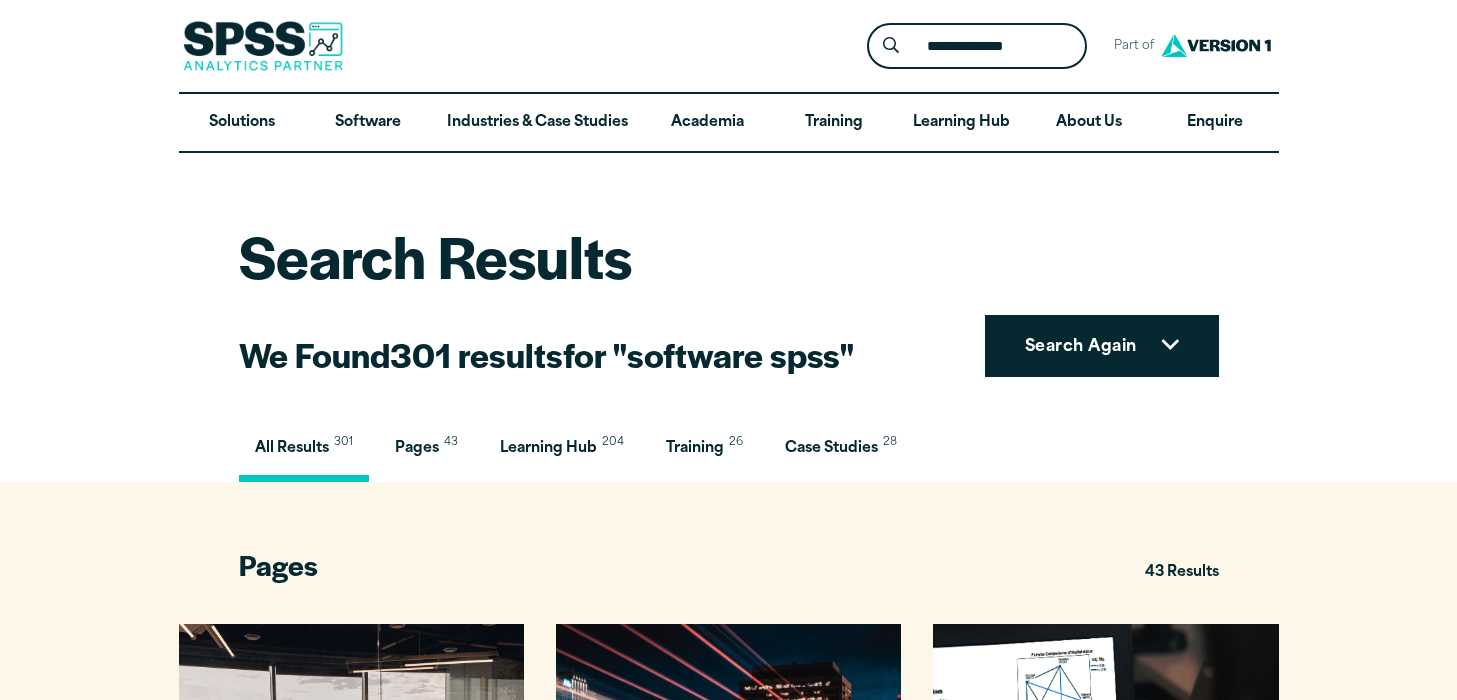 scroll, scrollTop: 0, scrollLeft: 0, axis: both 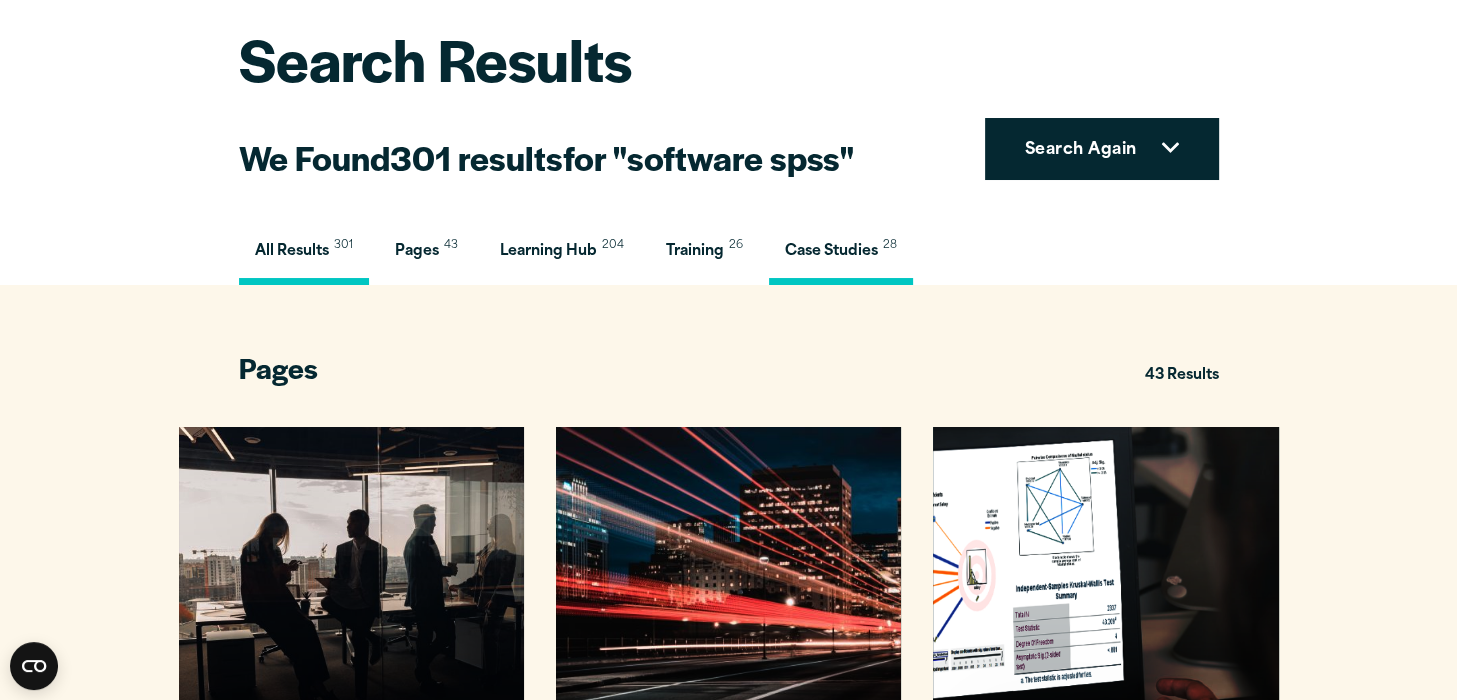 click on "Case Studies" at bounding box center [831, 251] 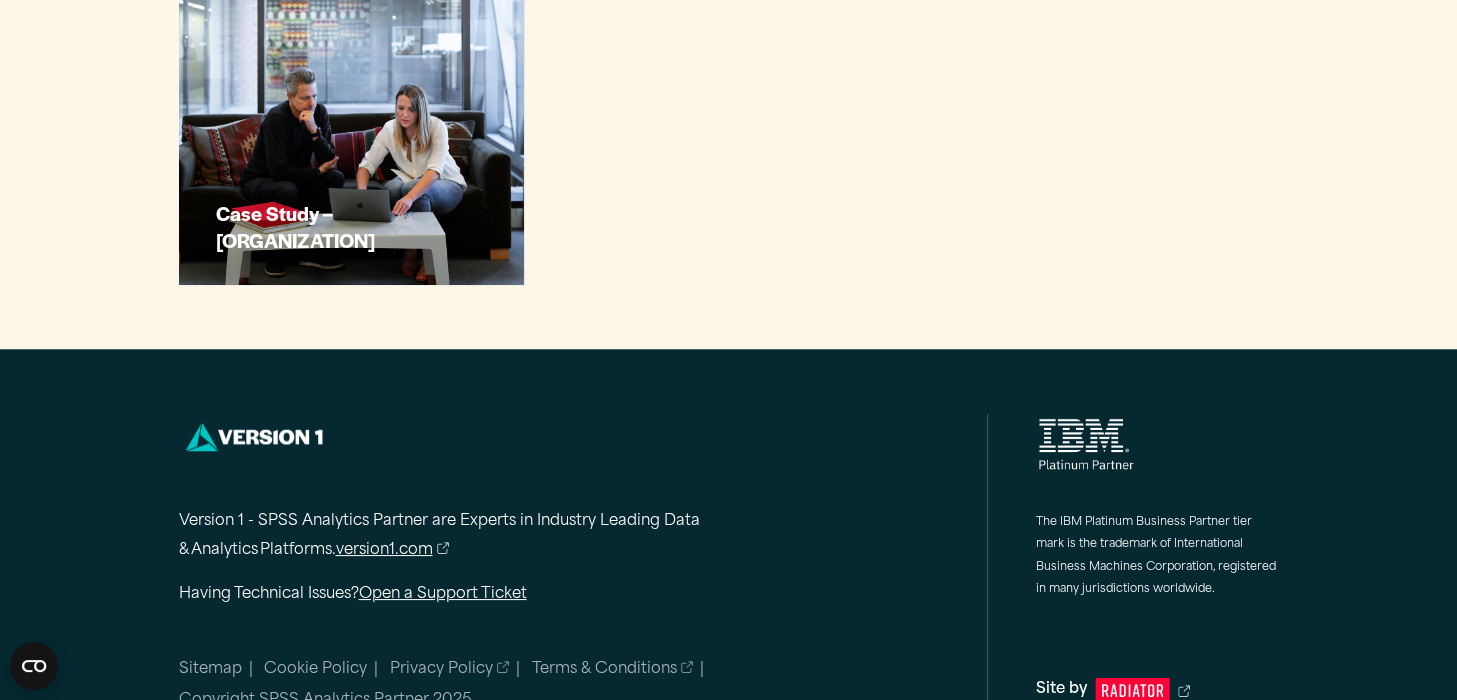 scroll, scrollTop: 4140, scrollLeft: 0, axis: vertical 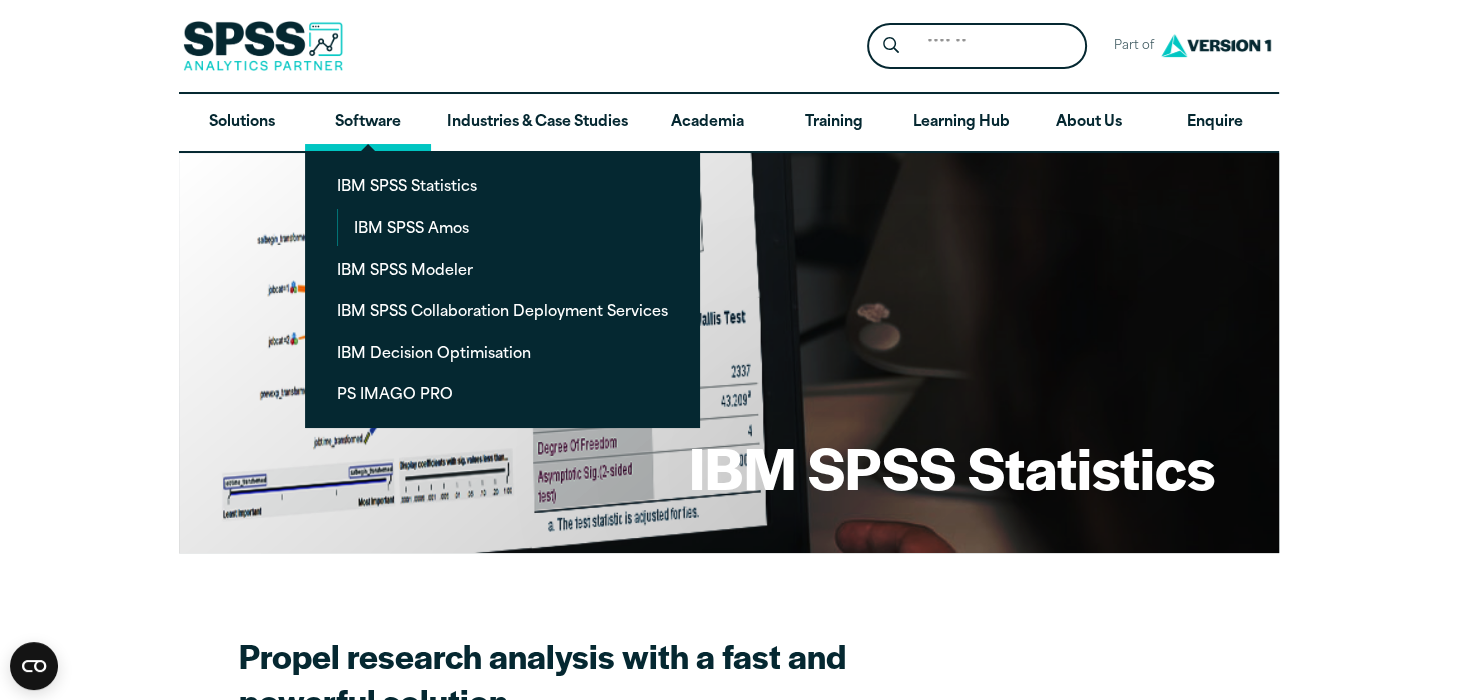 click on "Software" at bounding box center (368, 123) 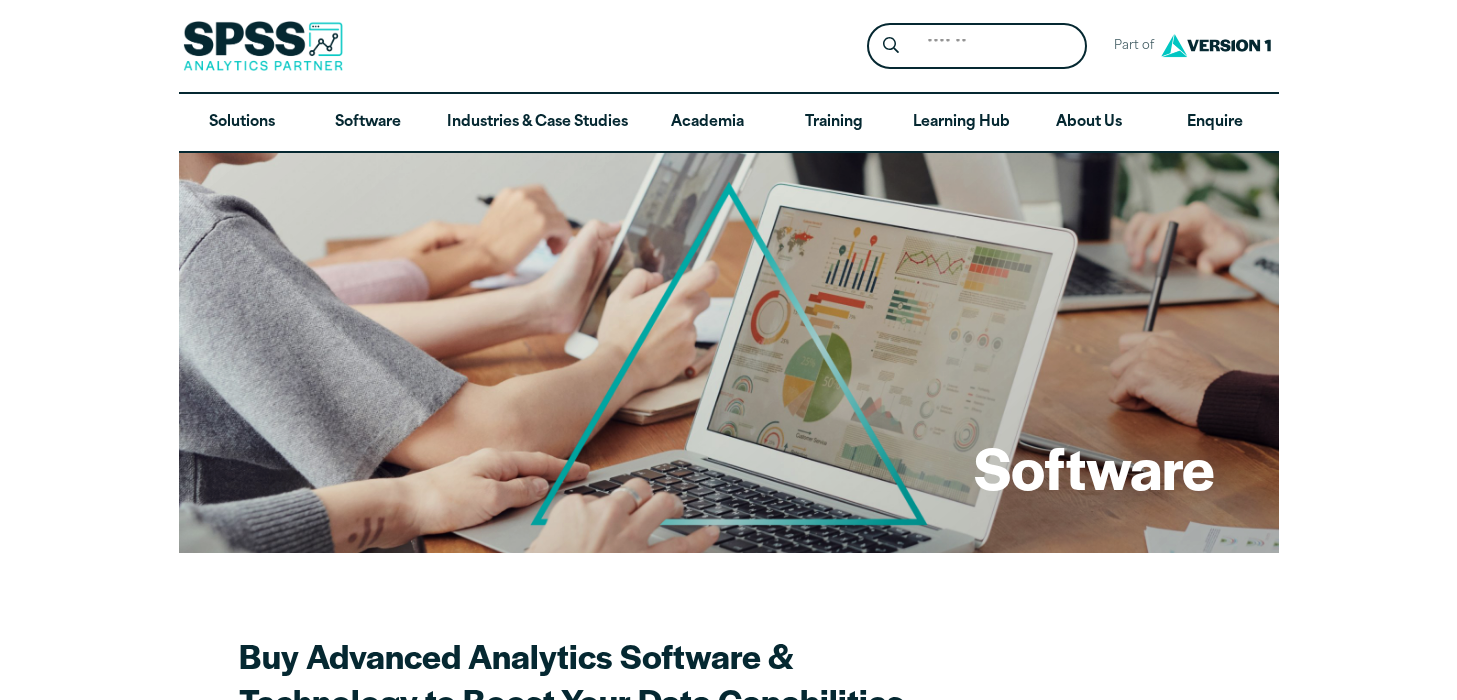 scroll, scrollTop: 0, scrollLeft: 0, axis: both 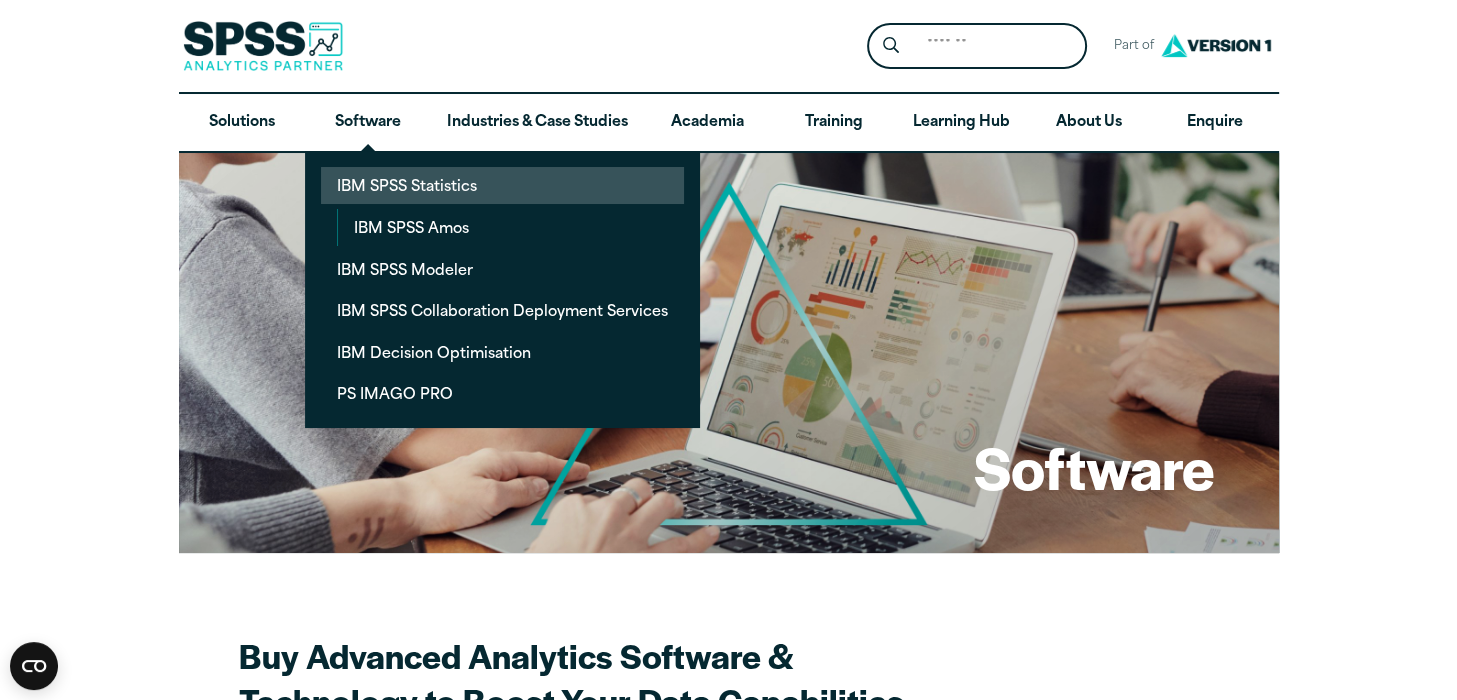 click on "IBM SPSS Statistics" at bounding box center (502, 185) 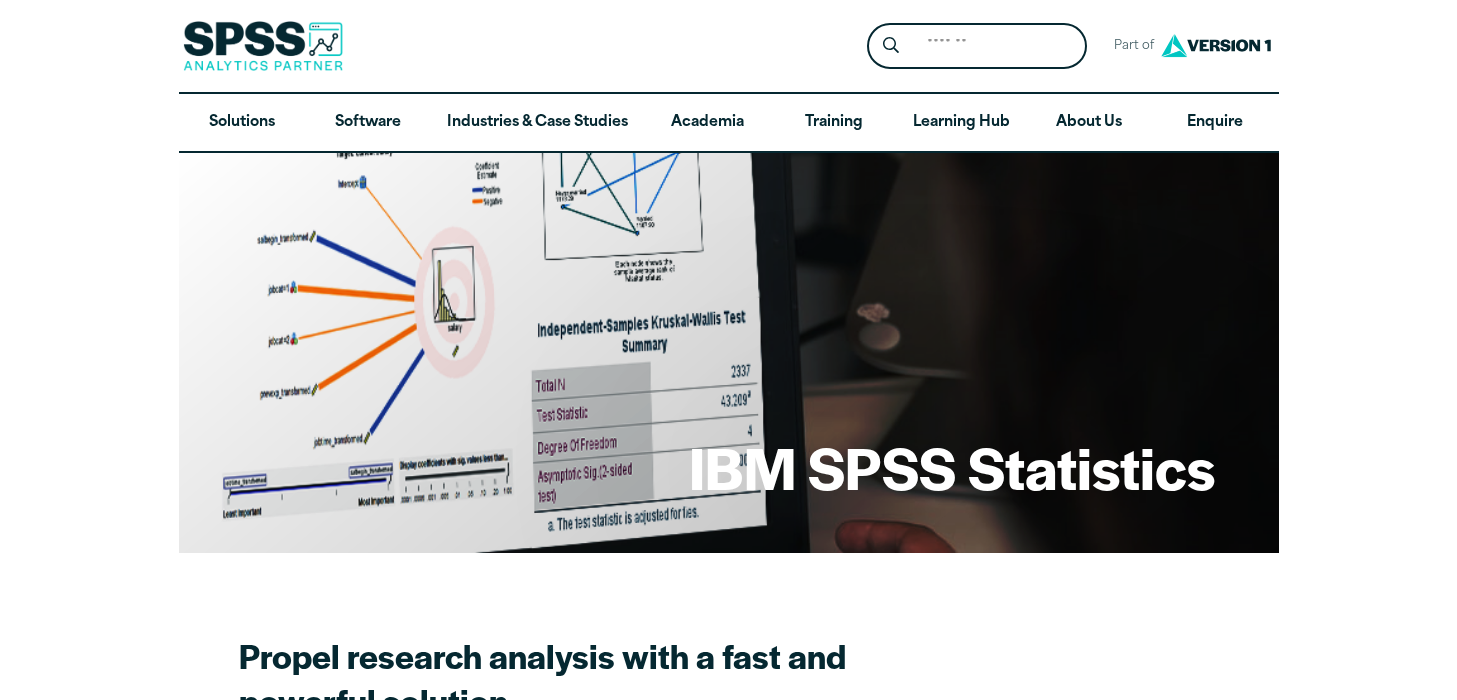 scroll, scrollTop: 0, scrollLeft: 0, axis: both 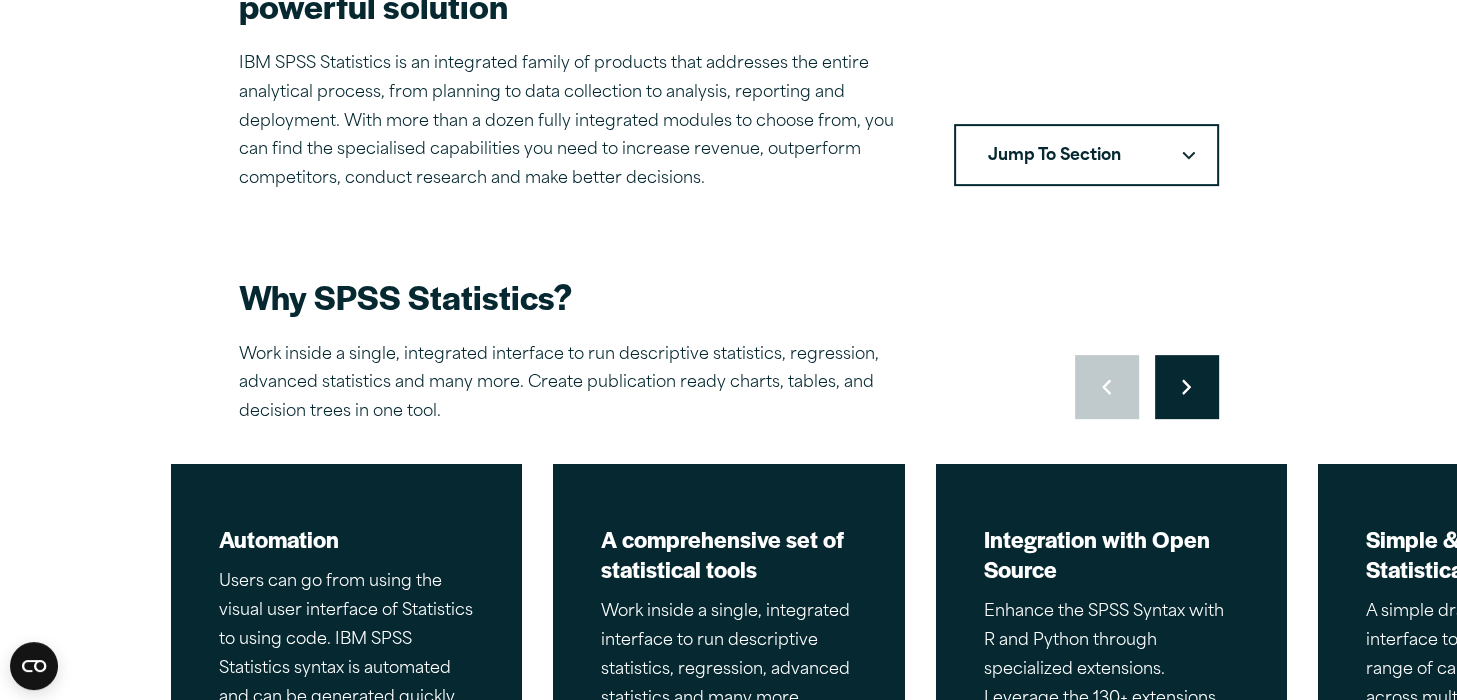 click on "Jump To Section" at bounding box center (1086, 155) 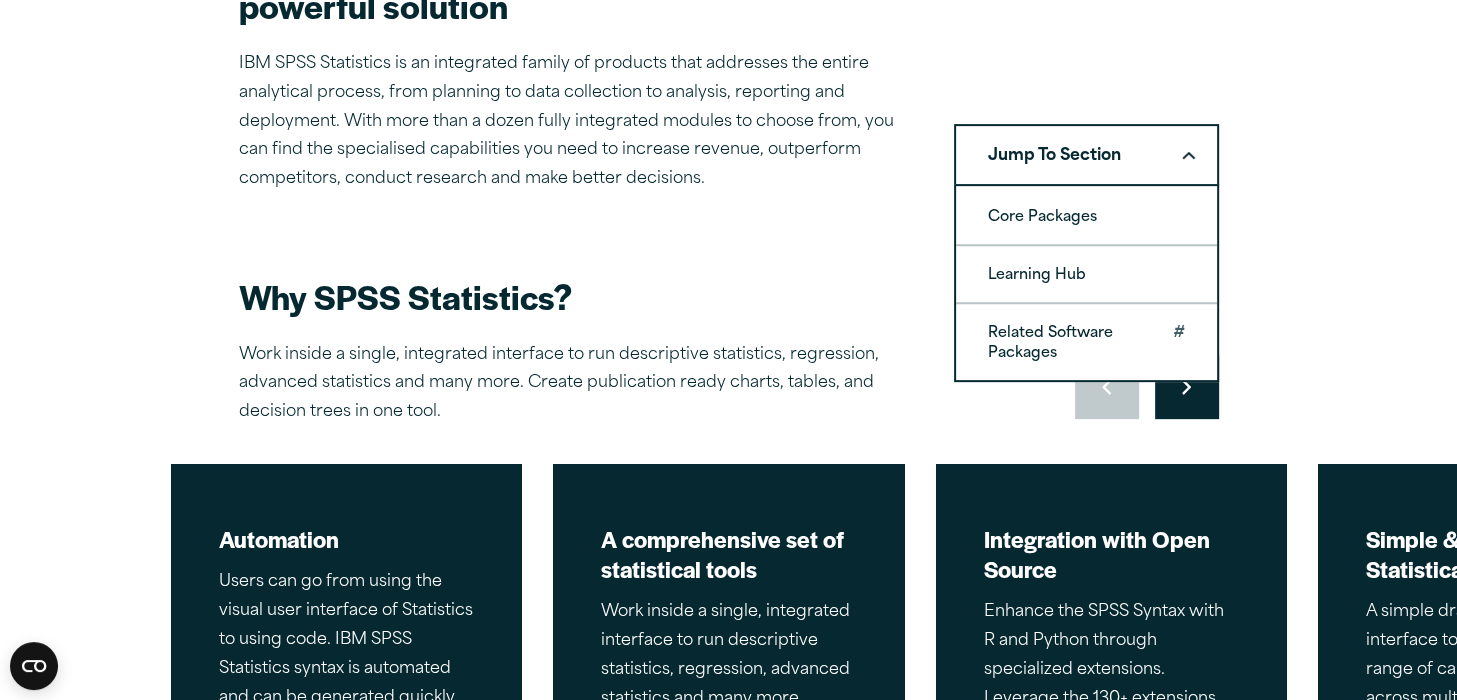 click on "Related Software Packages" at bounding box center [1086, 342] 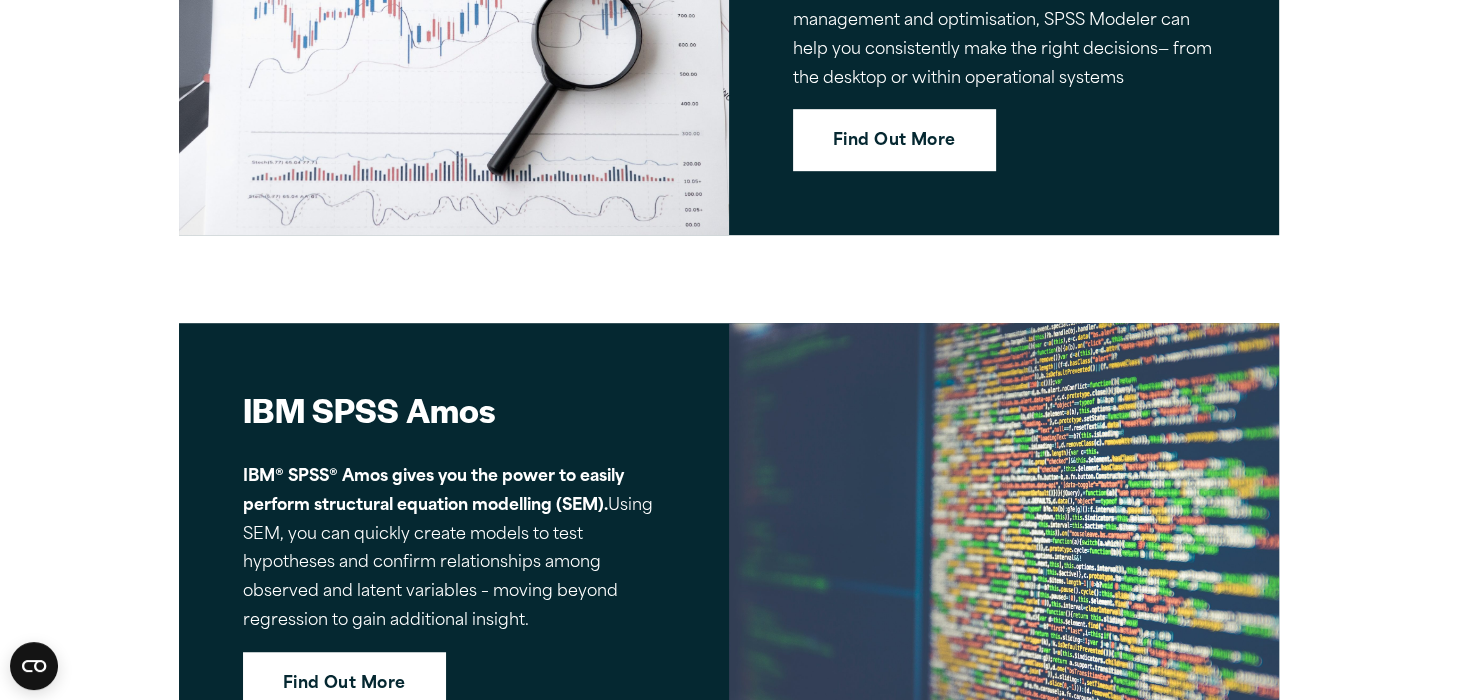 scroll, scrollTop: 8408, scrollLeft: 0, axis: vertical 